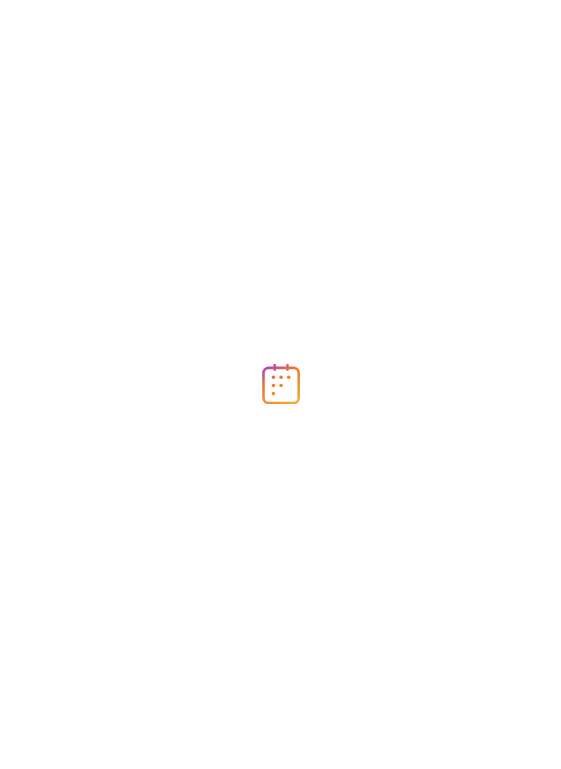 scroll, scrollTop: 0, scrollLeft: 0, axis: both 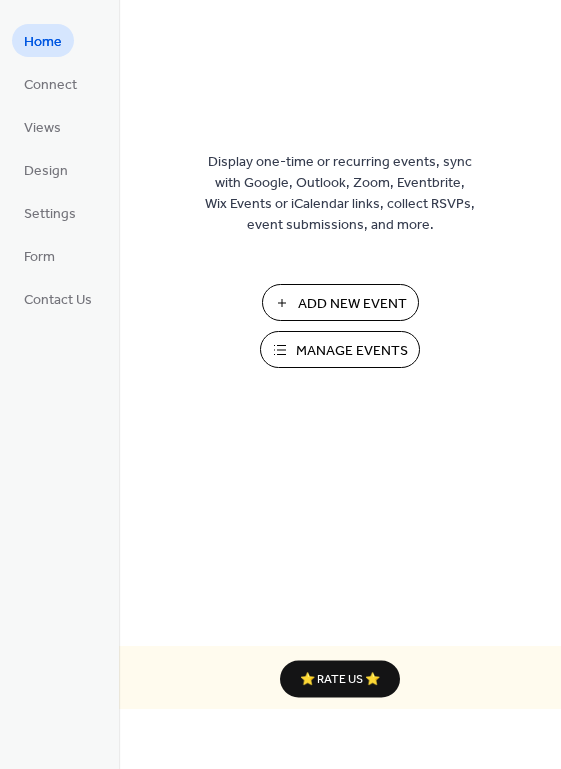 click on "Manage Events" at bounding box center [352, 351] 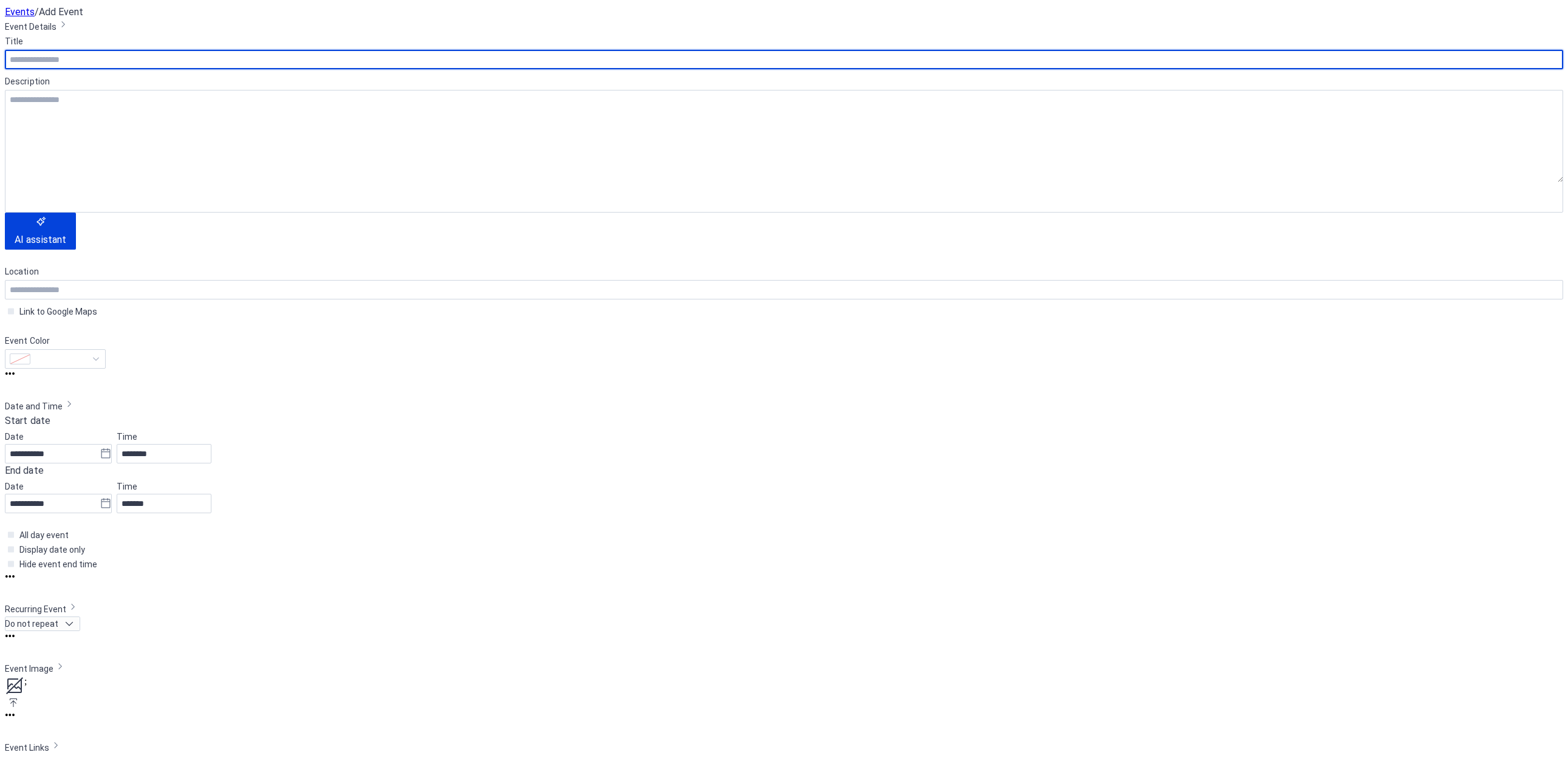 scroll, scrollTop: 0, scrollLeft: 0, axis: both 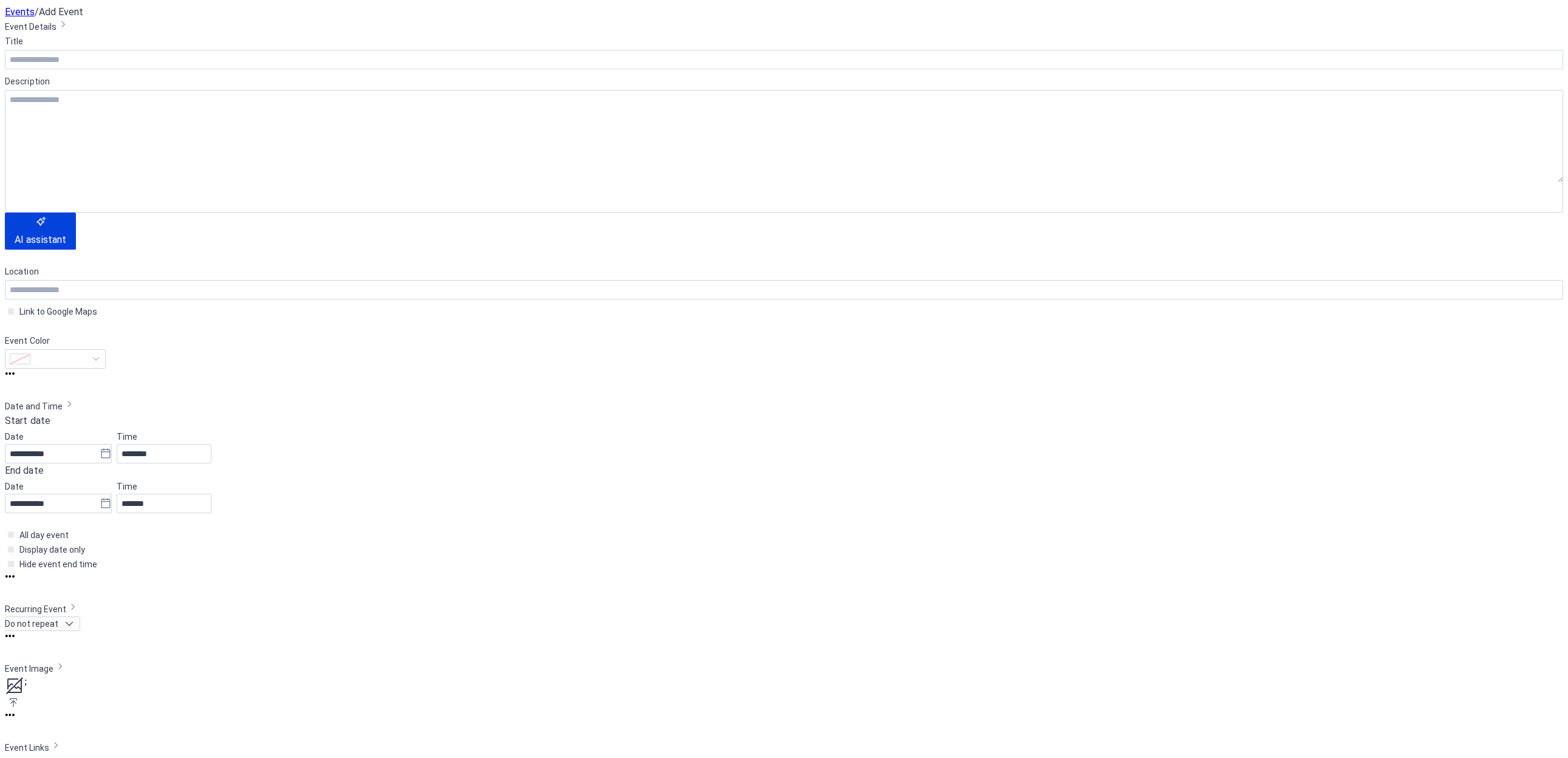 click on "Breast & All Women [MEDICAL_DATA] Support Group" at bounding box center (551, 1375) 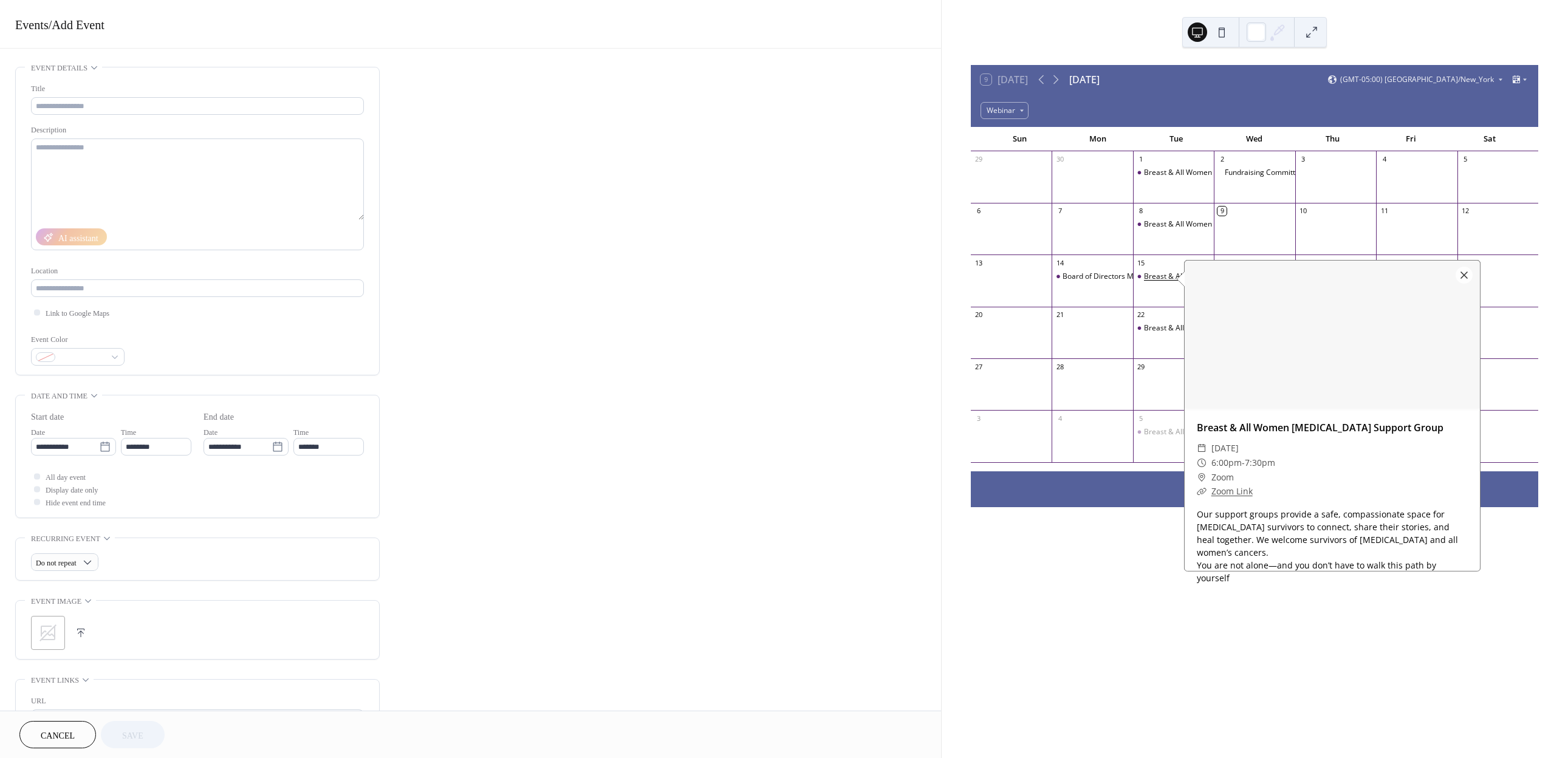 click on "Breast & All Women [MEDICAL_DATA] Support Group" at bounding box center (1234, 276) 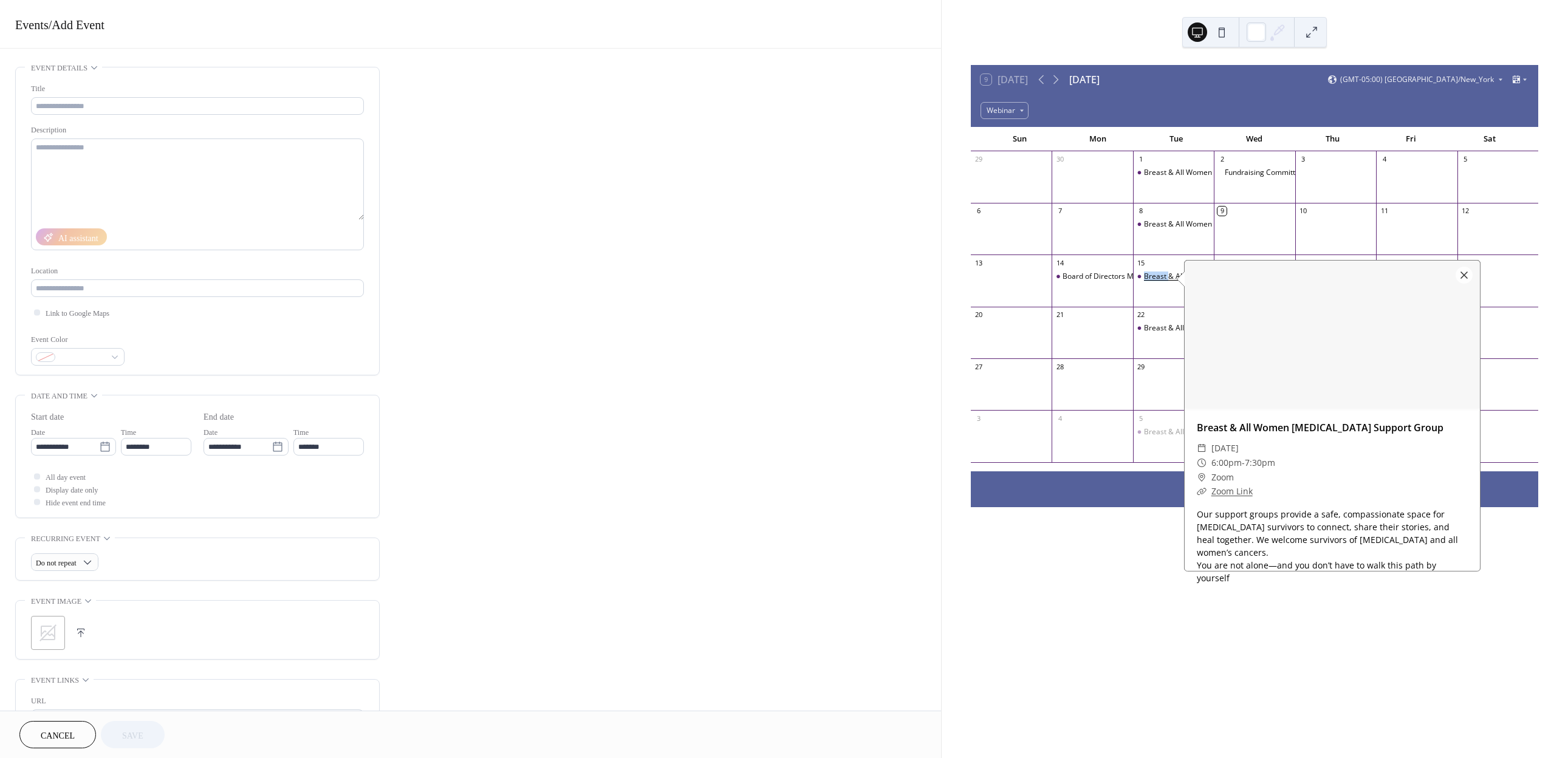 click on "Breast & All Women [MEDICAL_DATA] Support Group" at bounding box center (1234, 276) 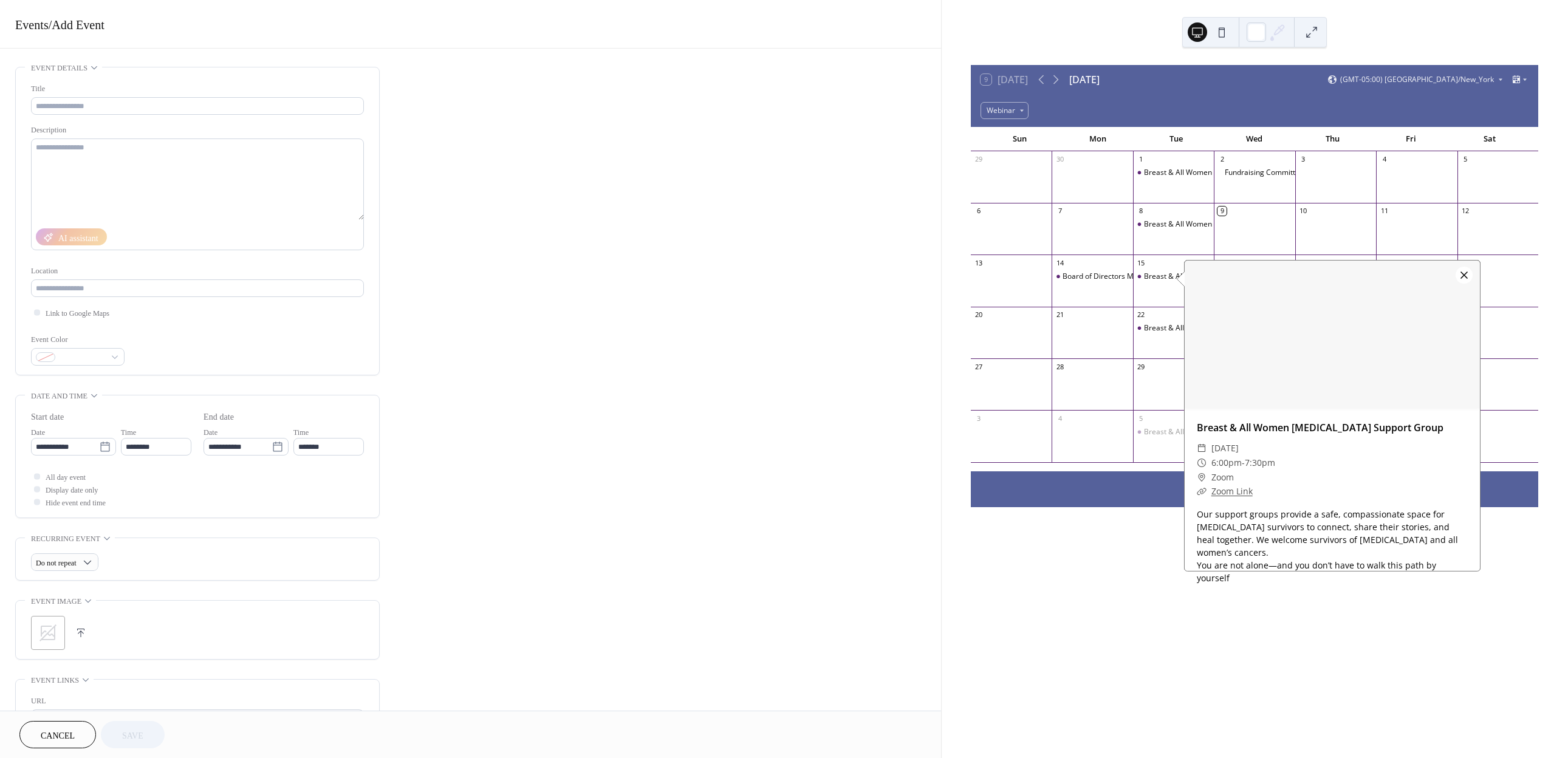 click at bounding box center (1464, 275) 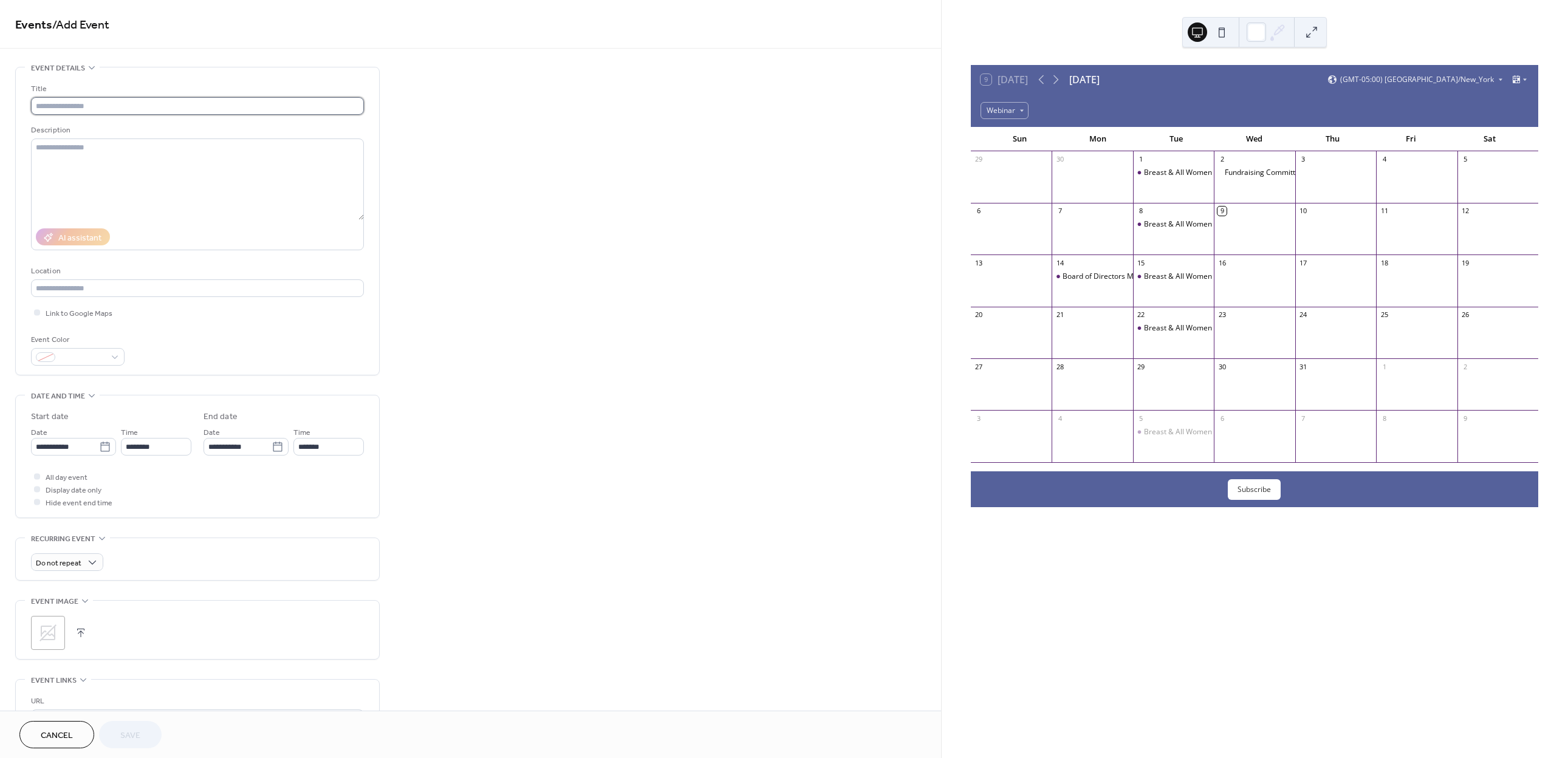 click at bounding box center [197, 106] 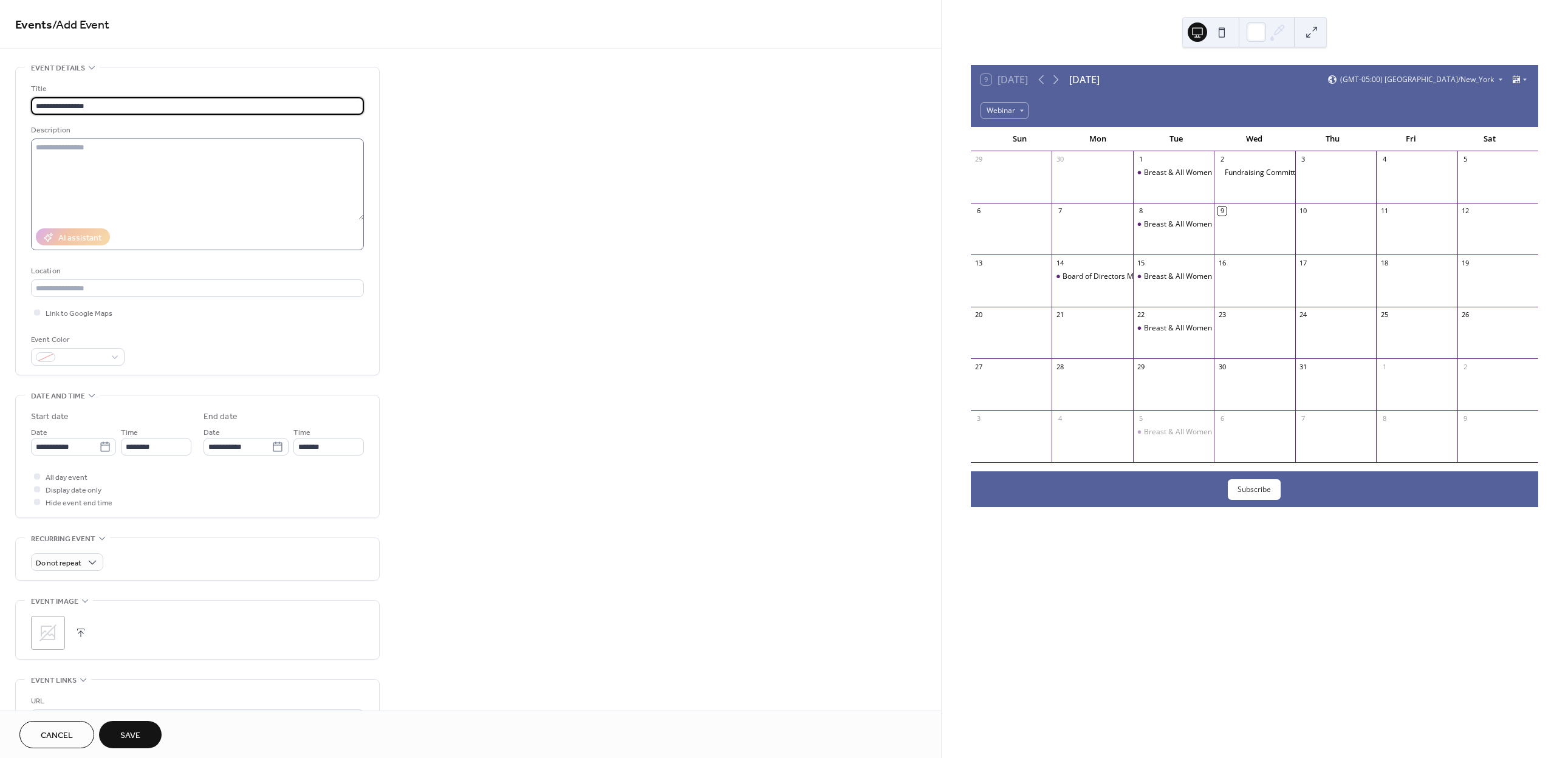 type on "**********" 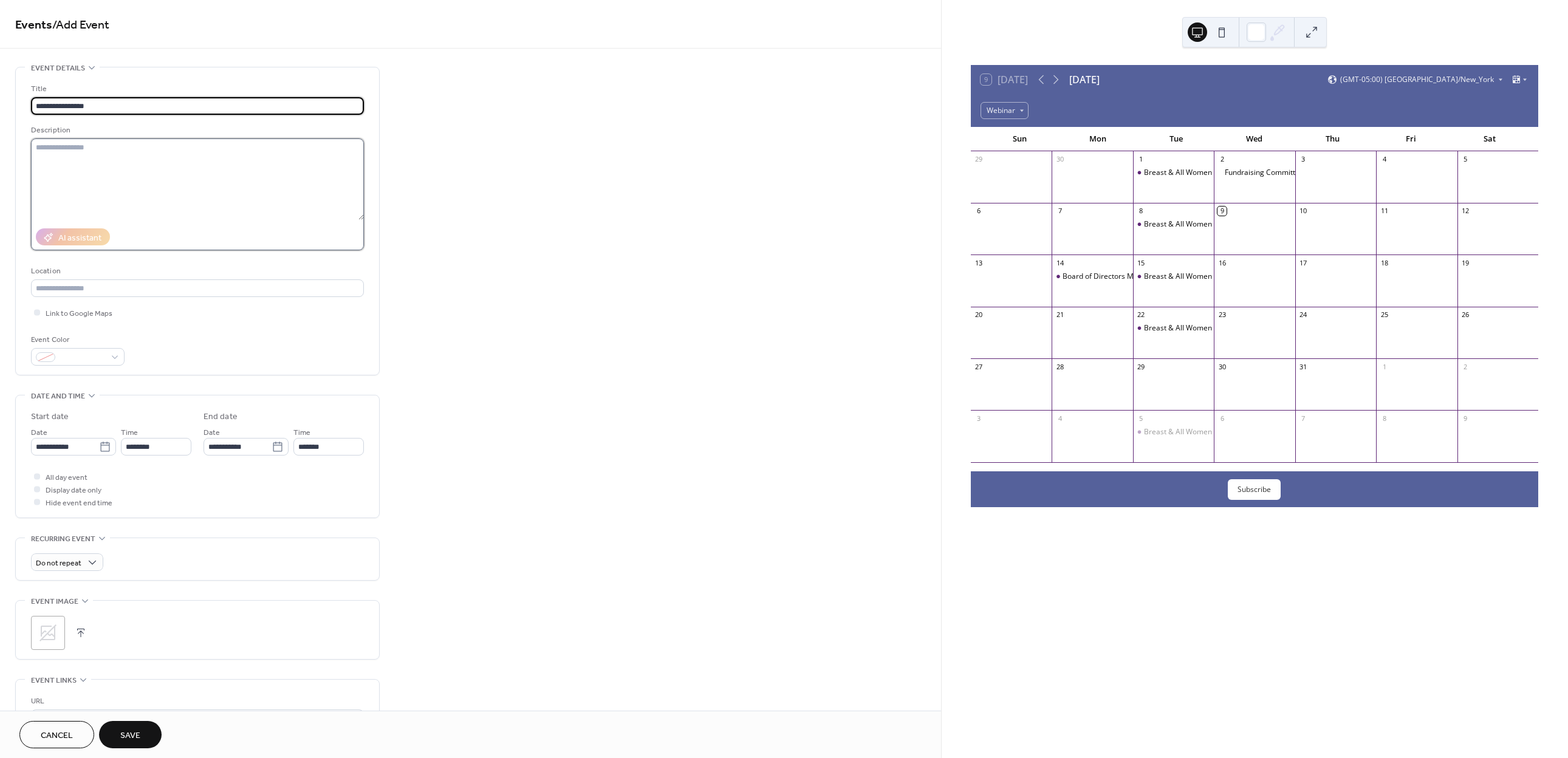 click at bounding box center [197, 179] 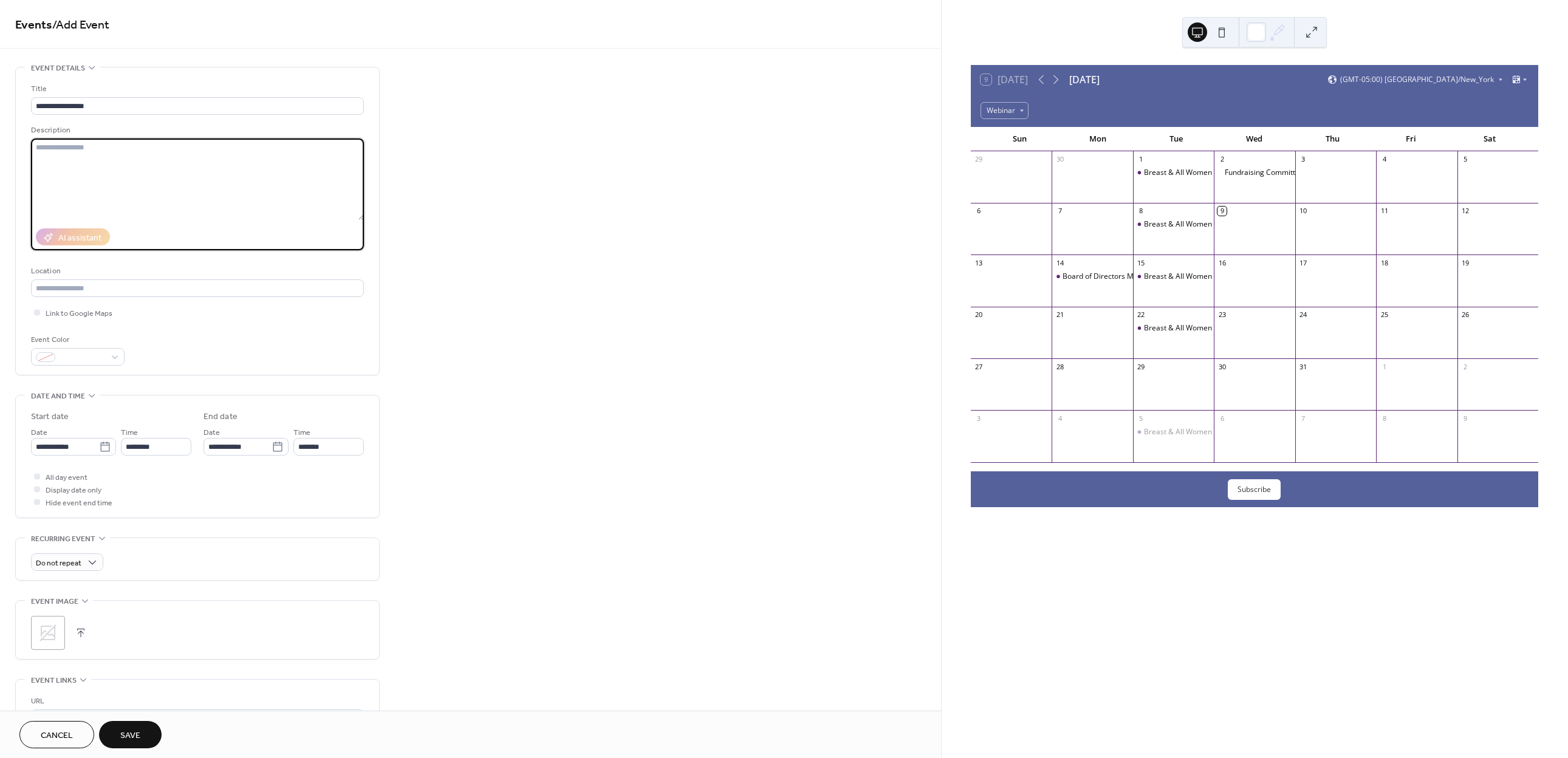 click at bounding box center (197, 179) 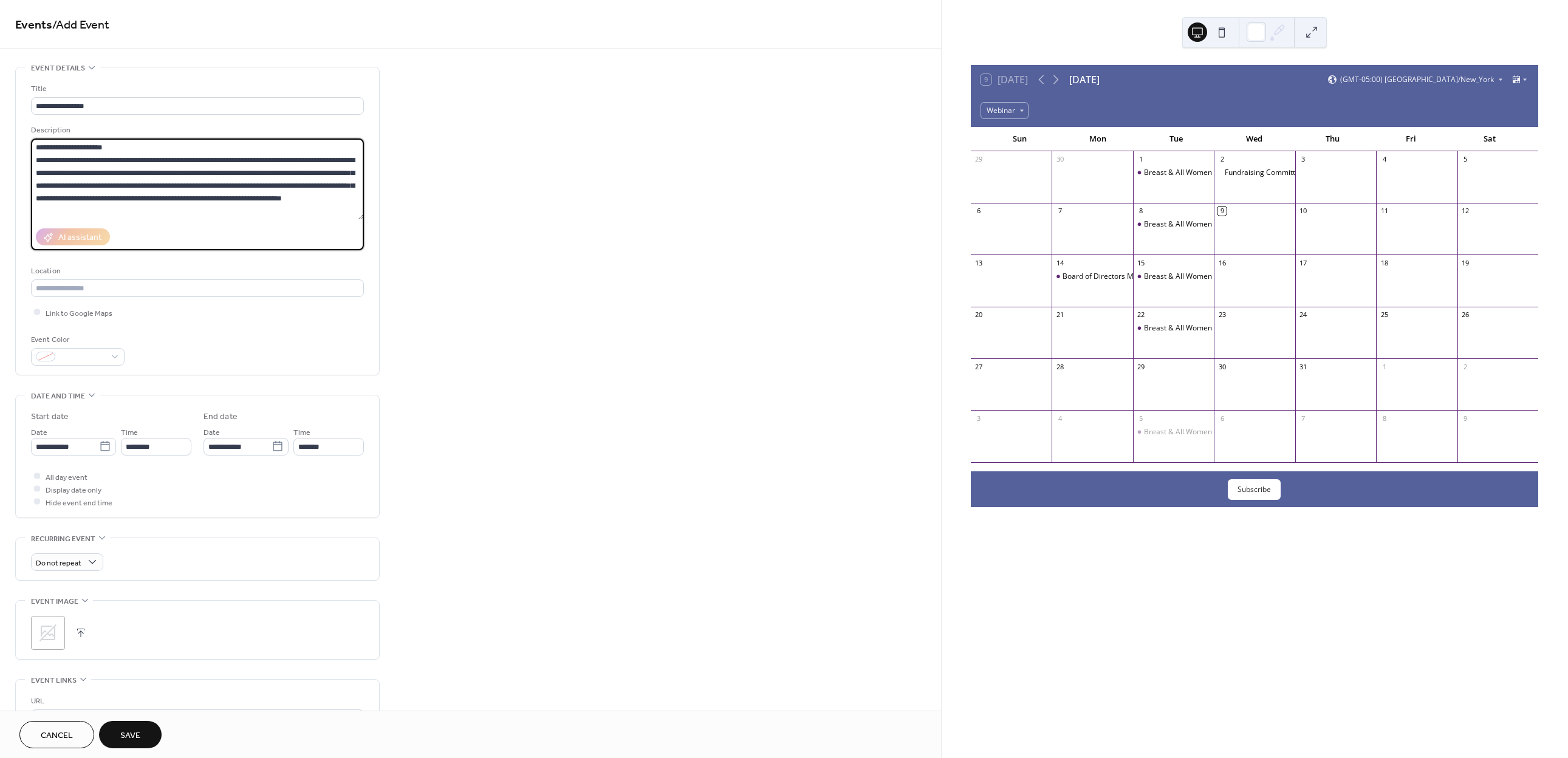 scroll, scrollTop: 0, scrollLeft: 0, axis: both 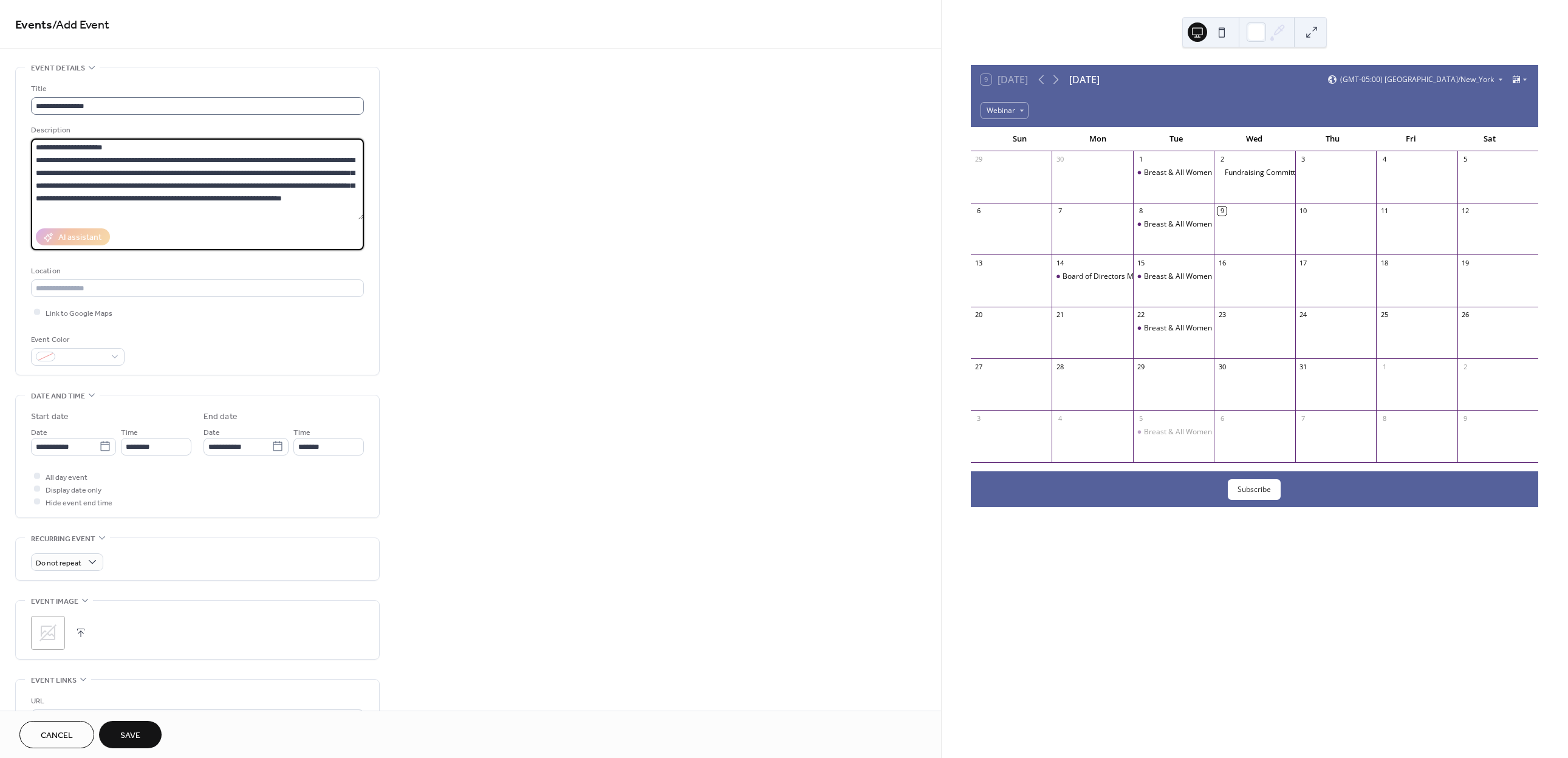 type on "**********" 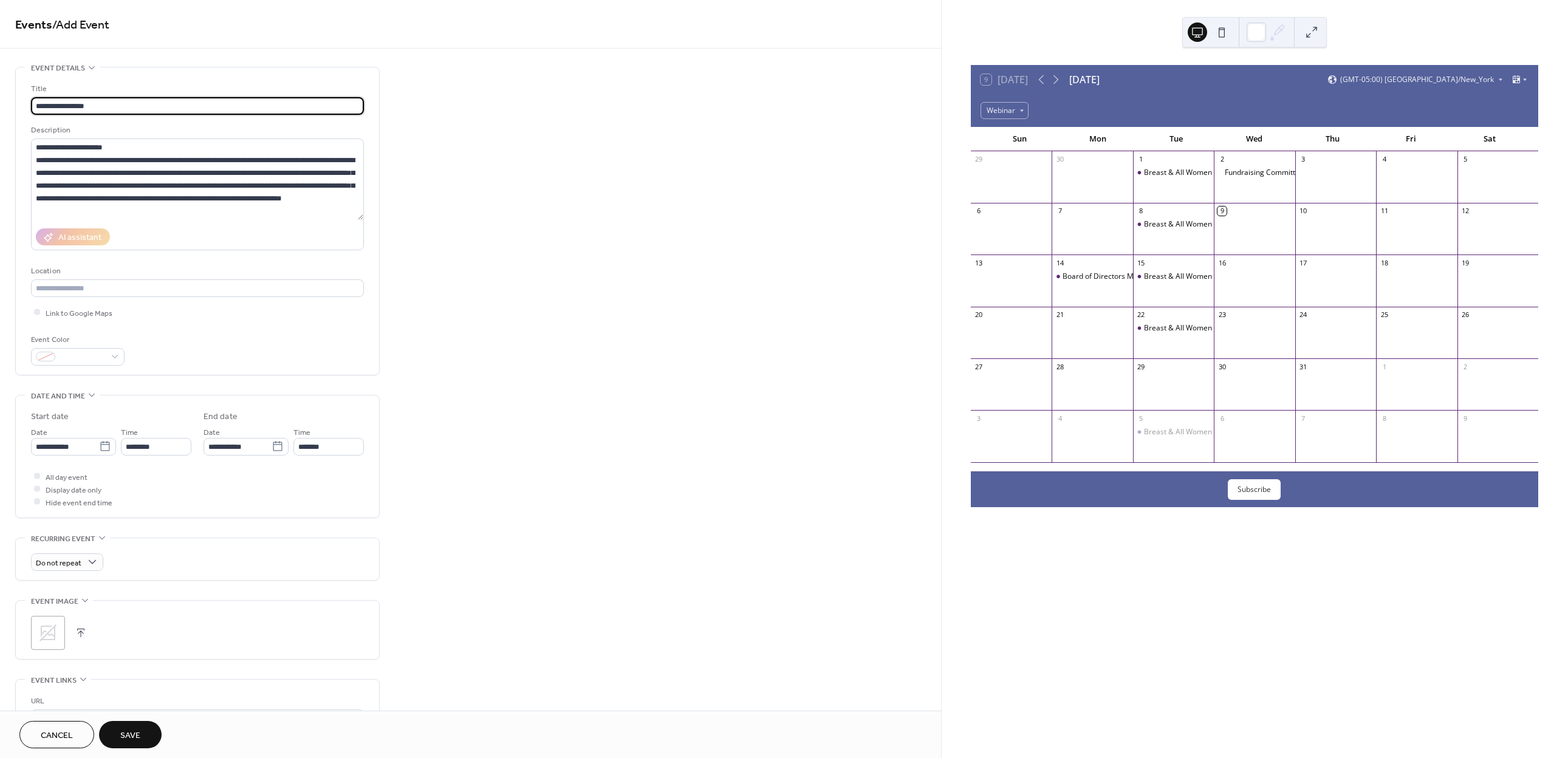 click on "**********" at bounding box center (197, 106) 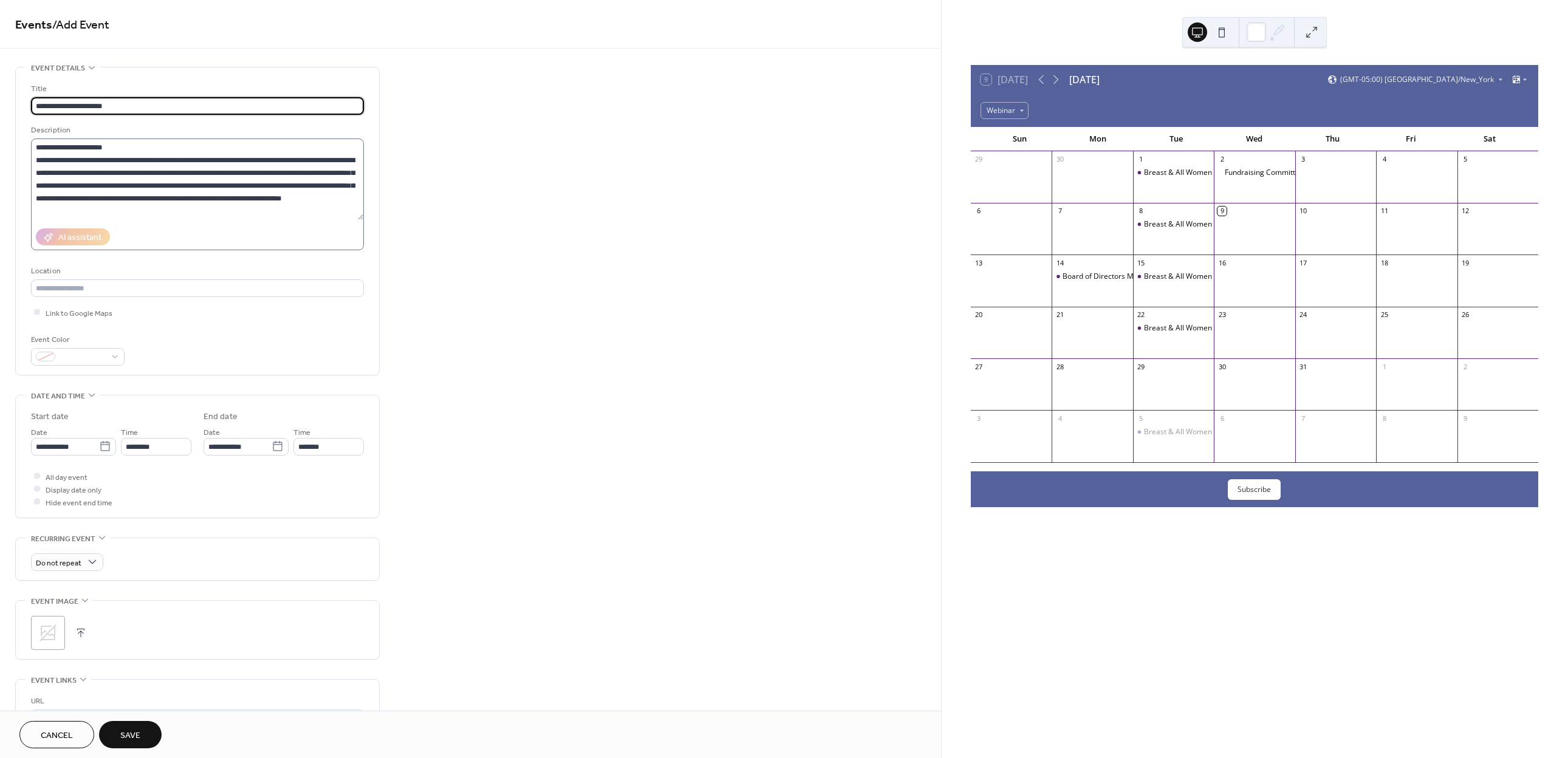 type on "**********" 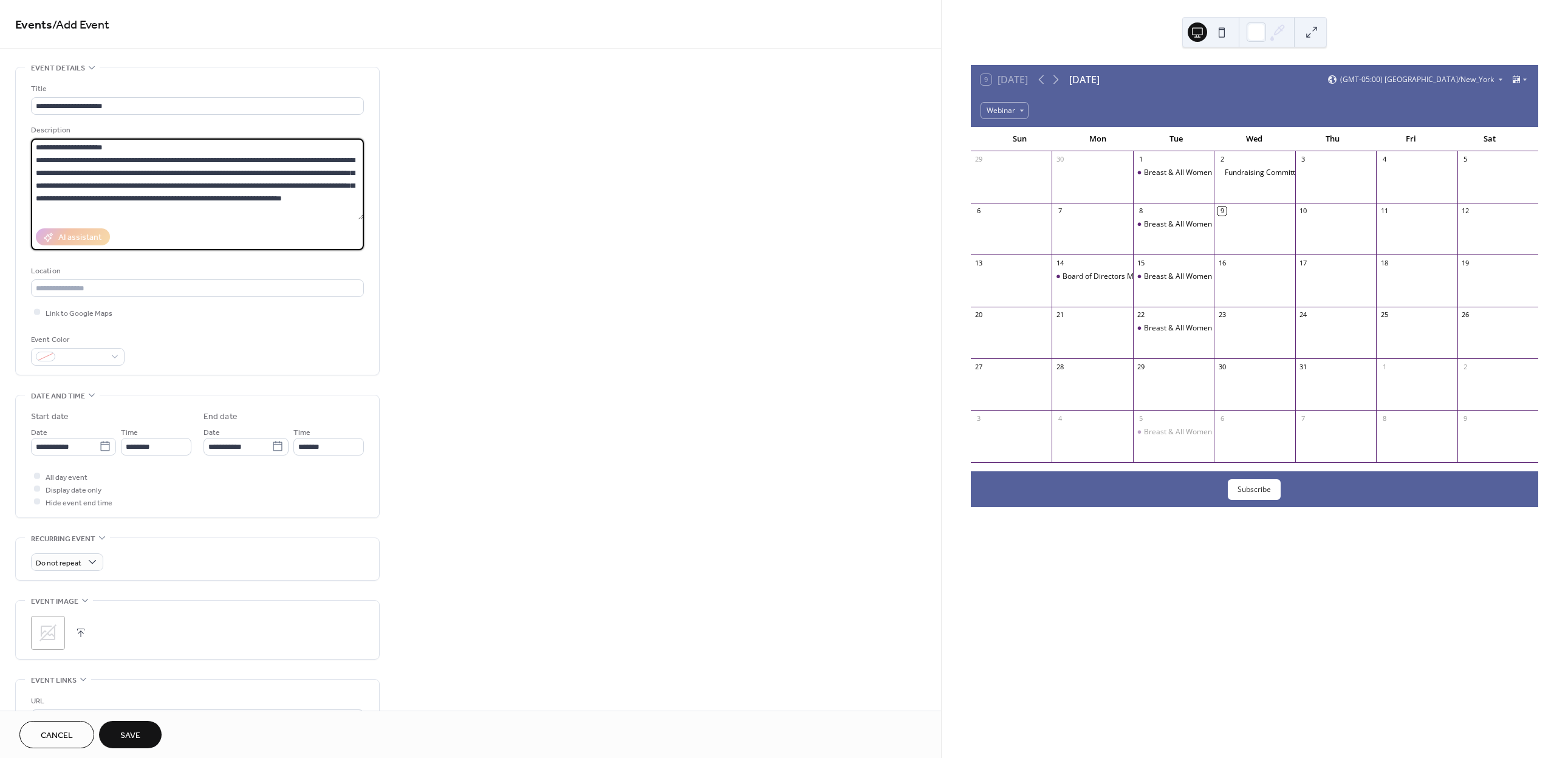 drag, startPoint x: 112, startPoint y: 143, endPoint x: 26, endPoint y: 148, distance: 86.14523 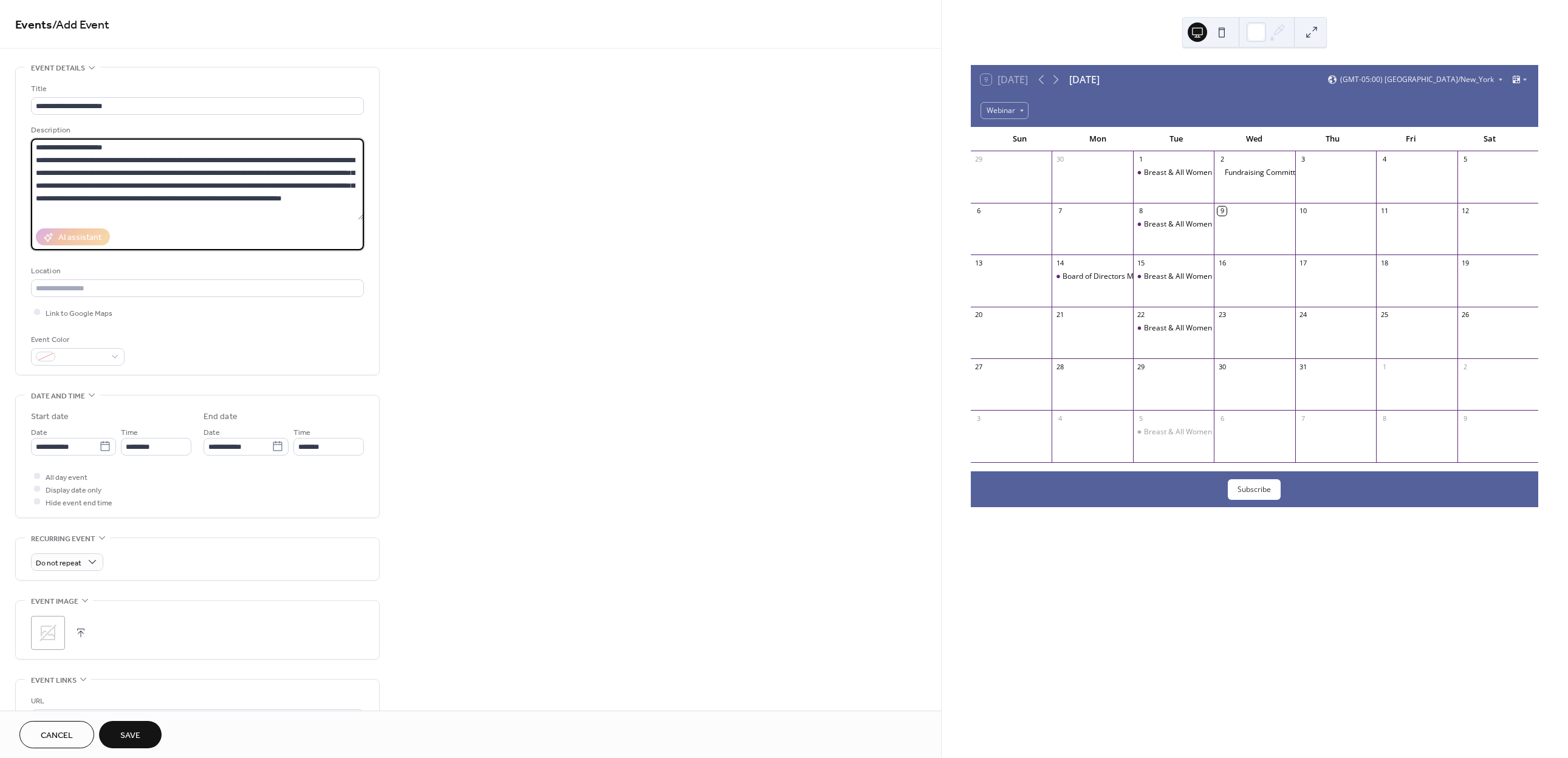 click on "**********" at bounding box center (197, 221) 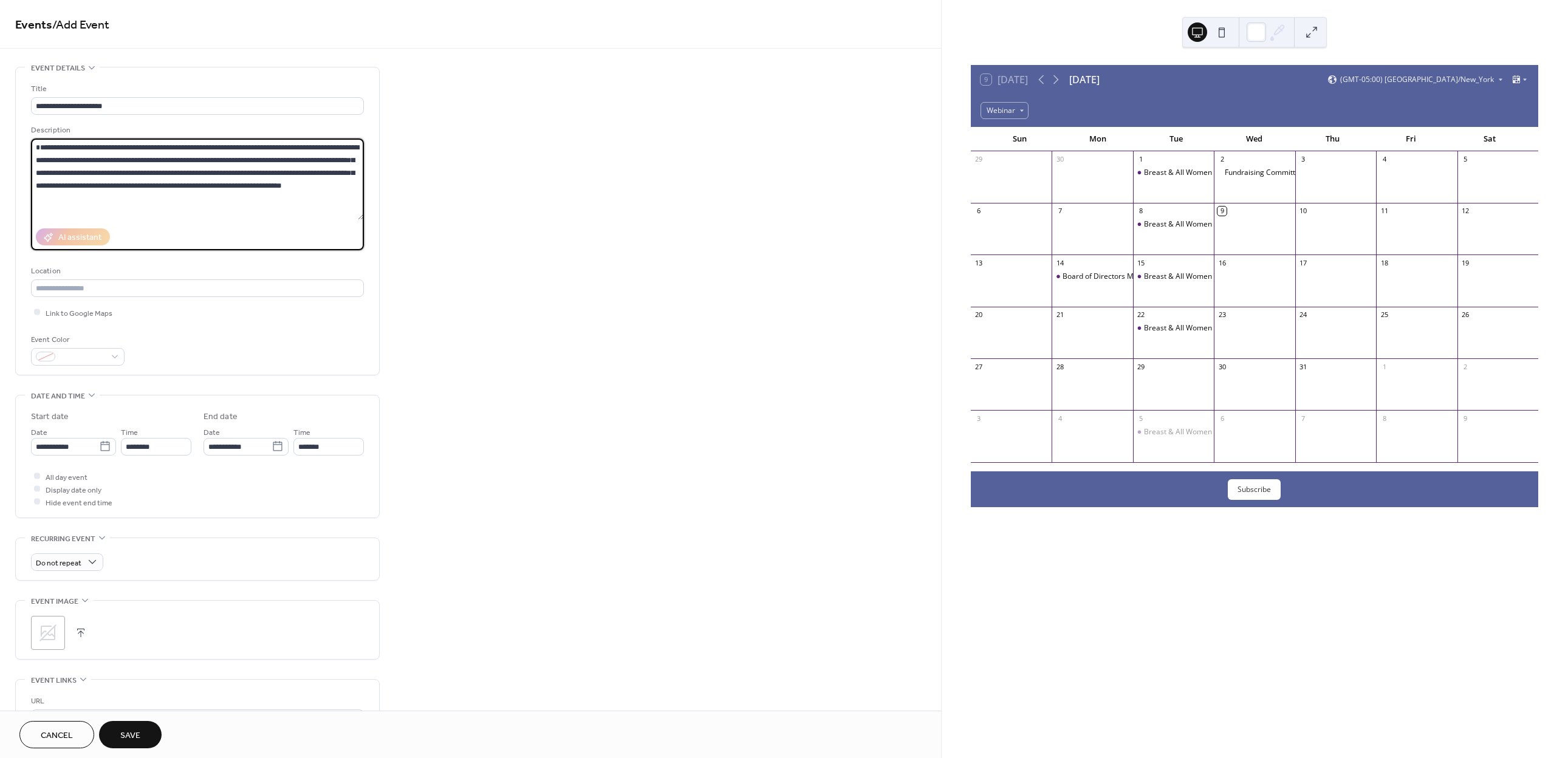 click on "**********" at bounding box center [197, 179] 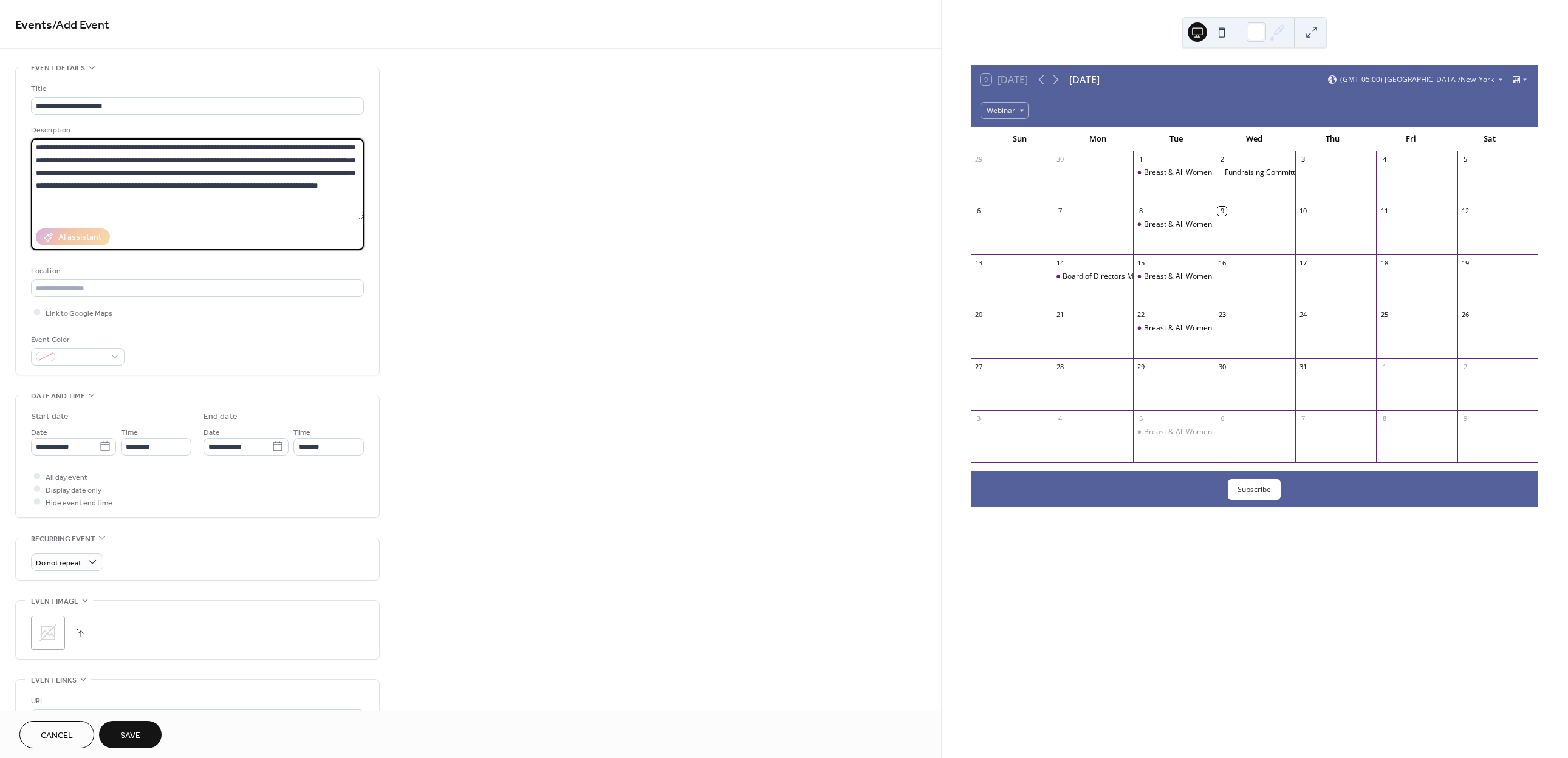 click on "**********" at bounding box center [197, 179] 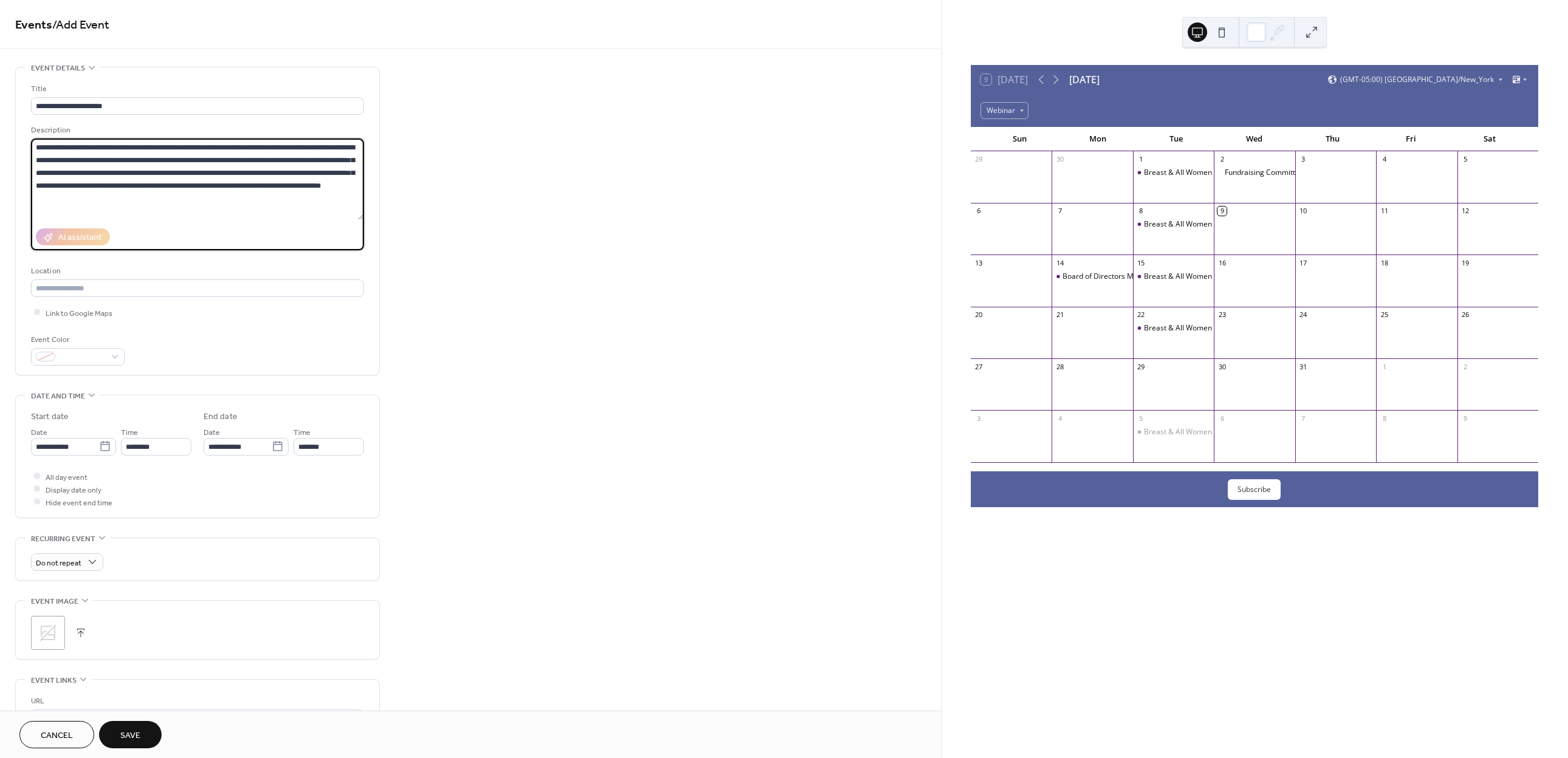 paste on "**********" 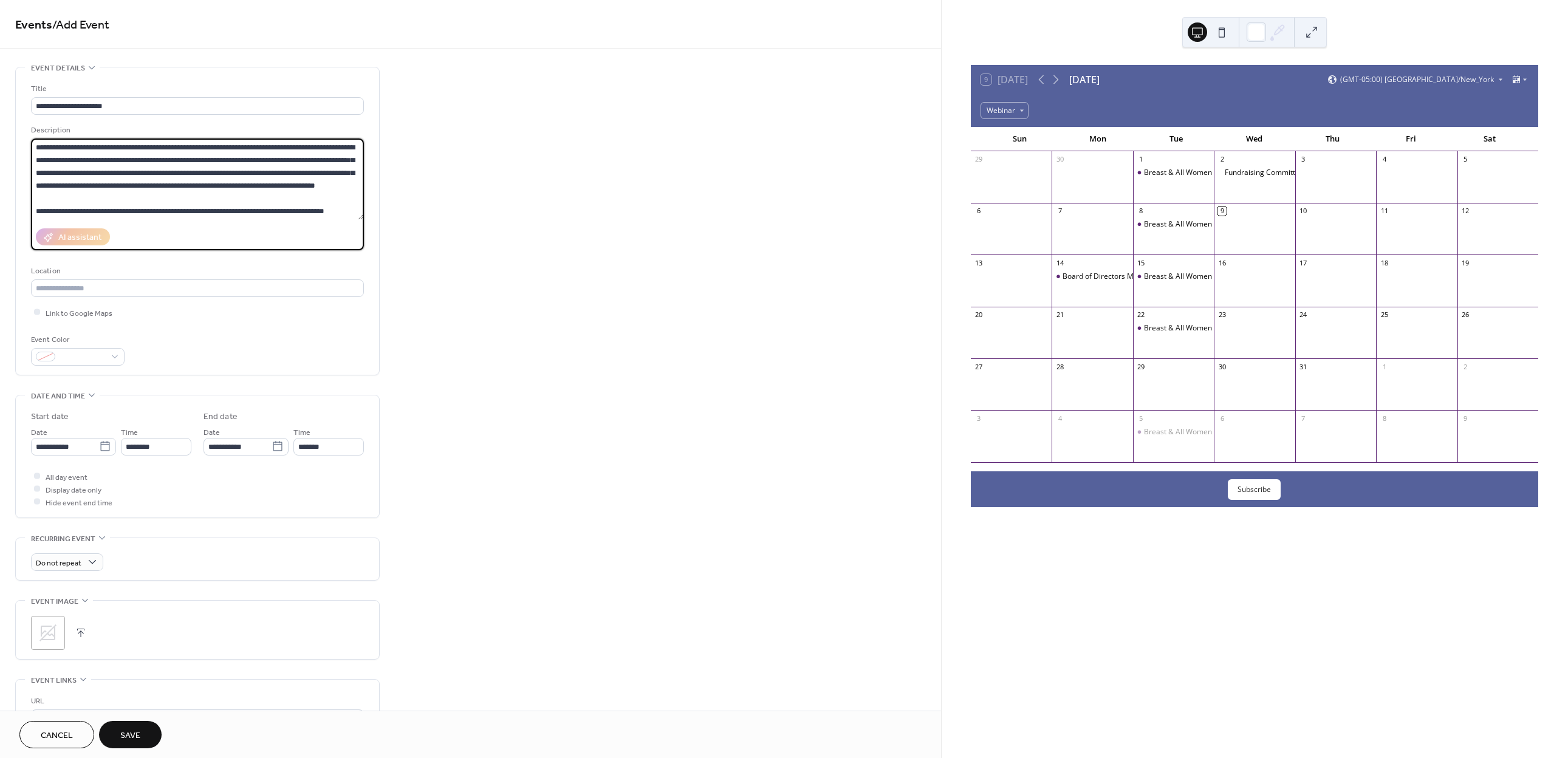 scroll, scrollTop: 36, scrollLeft: 0, axis: vertical 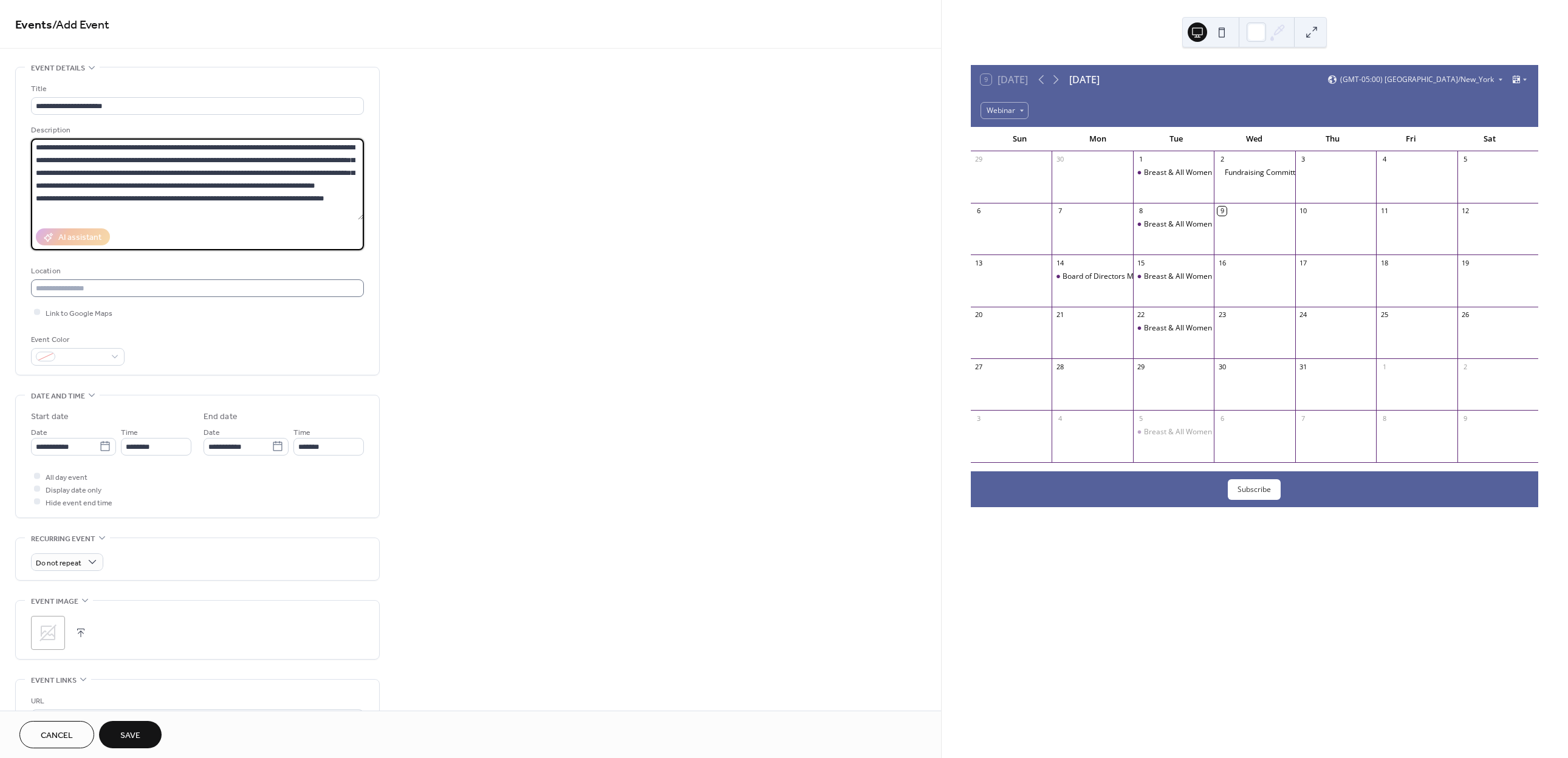 type on "**********" 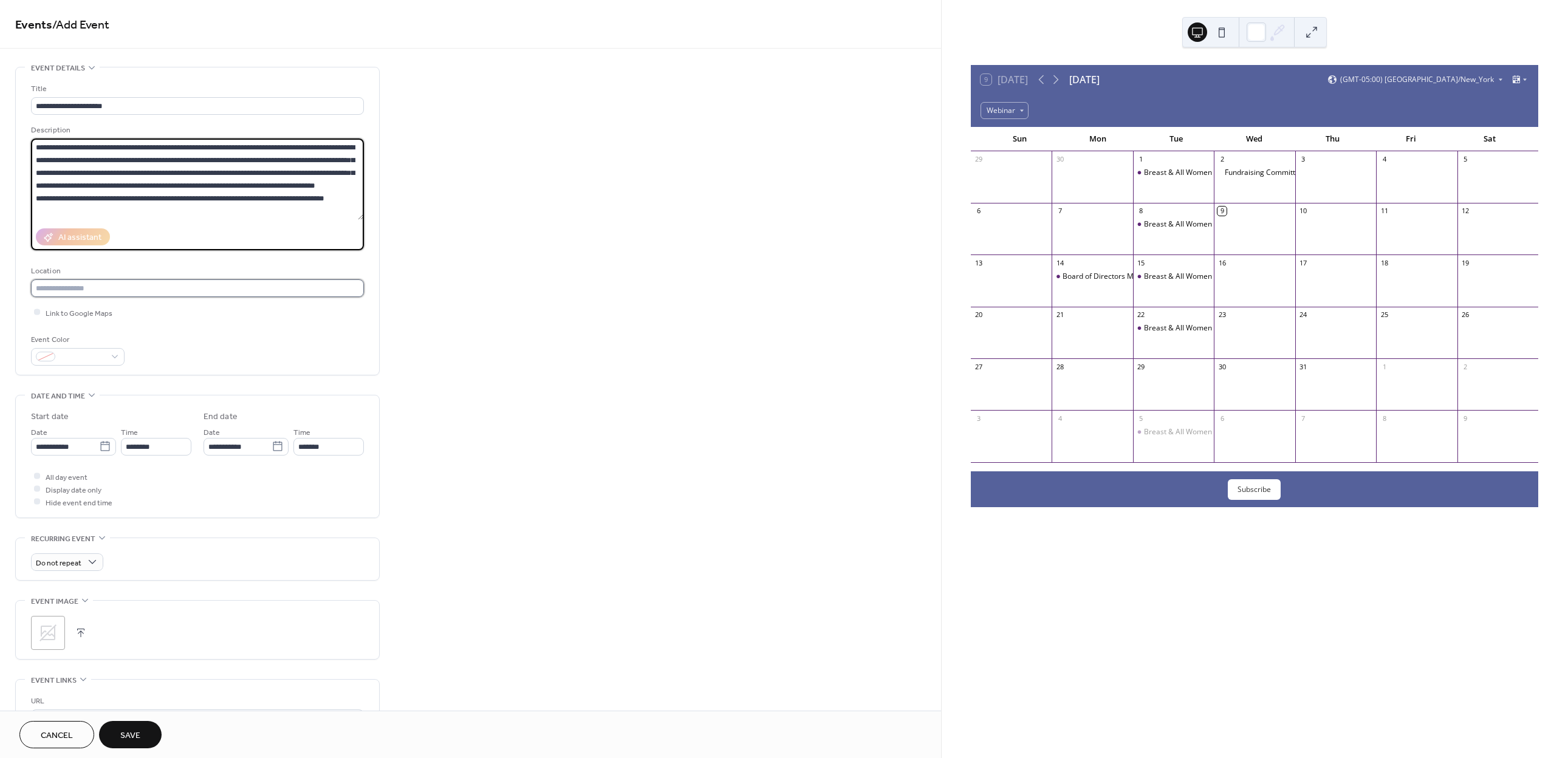 click at bounding box center (197, 288) 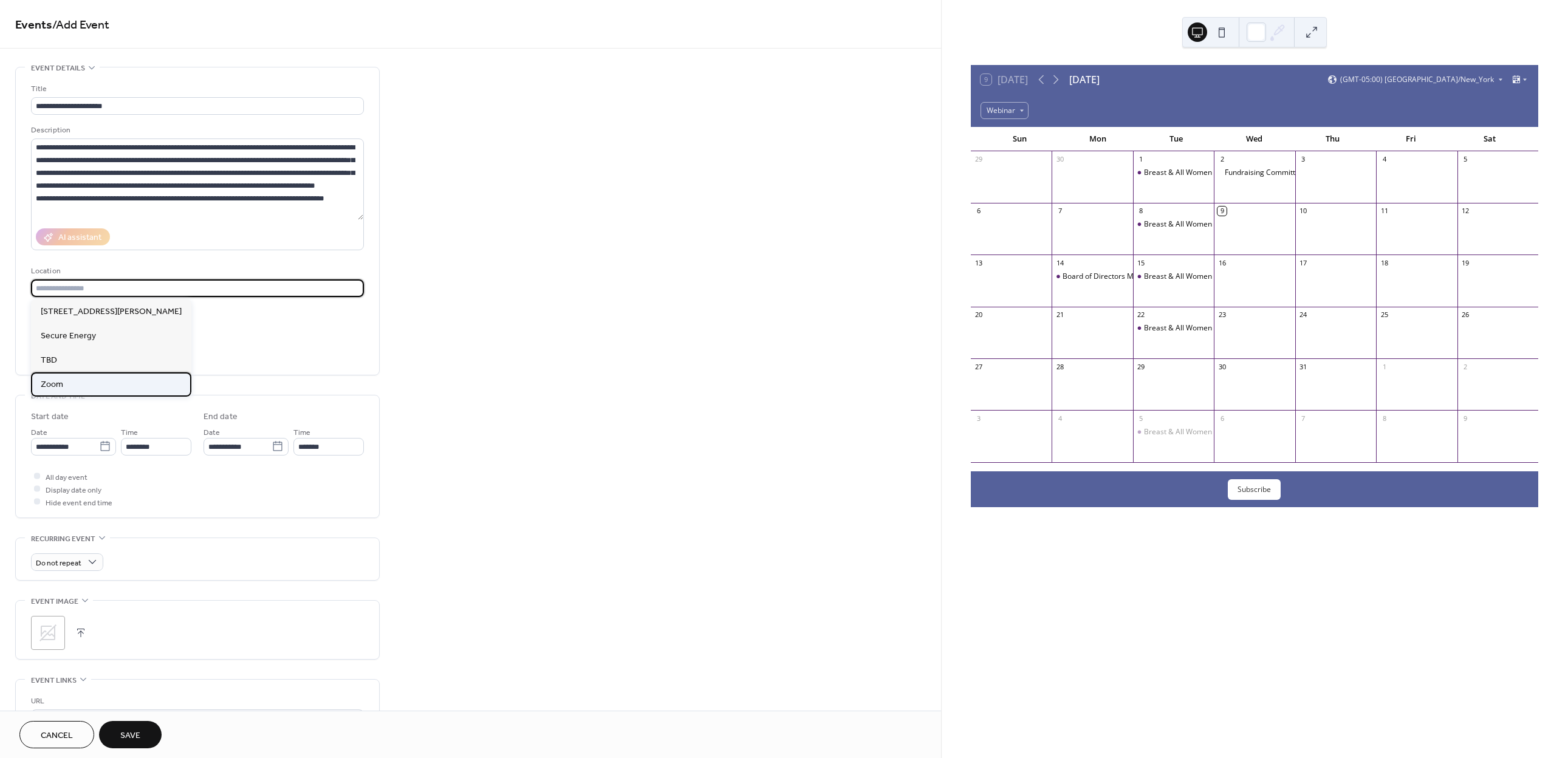 click on "Zoom" at bounding box center [52, 384] 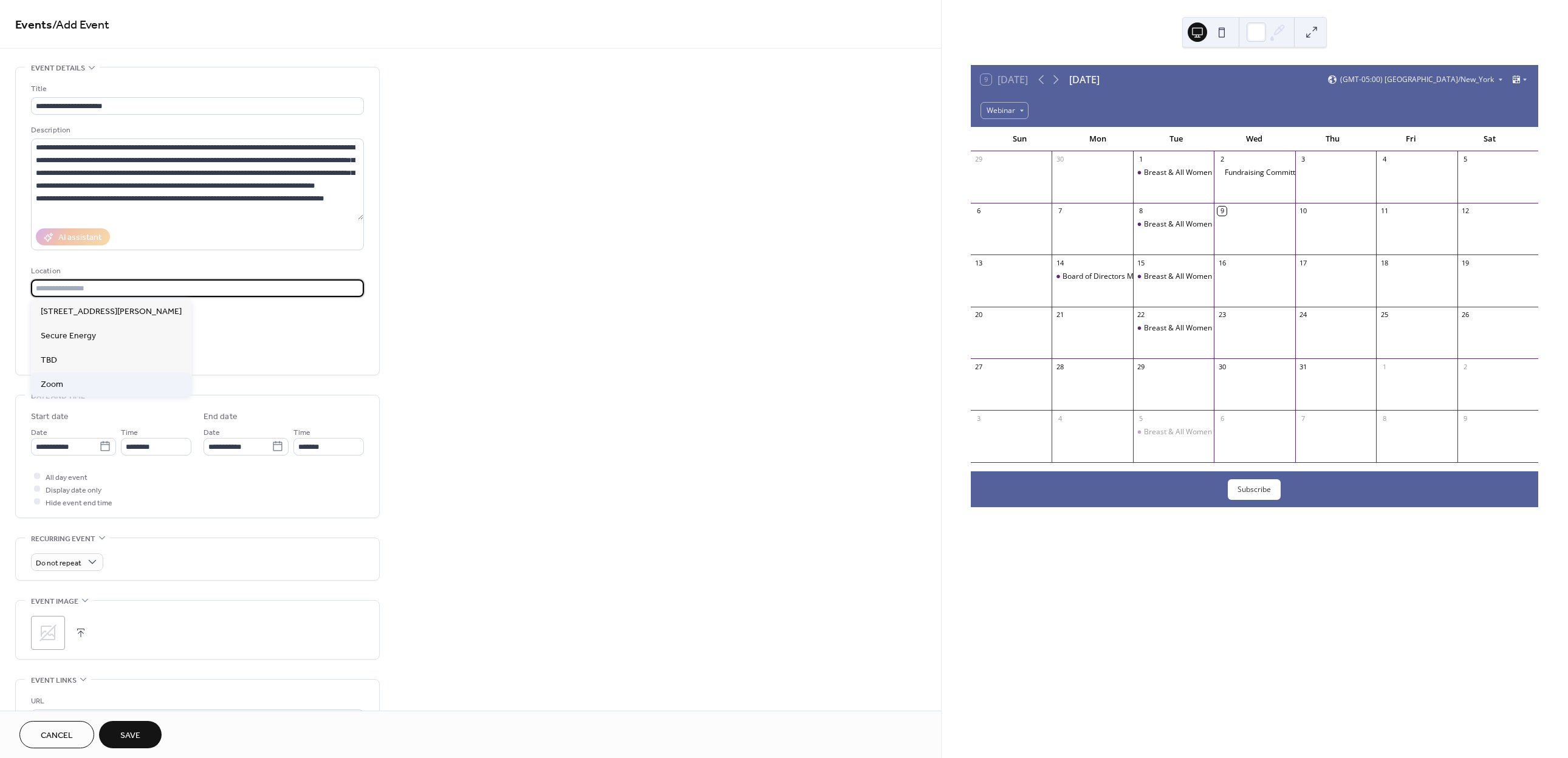 type on "****" 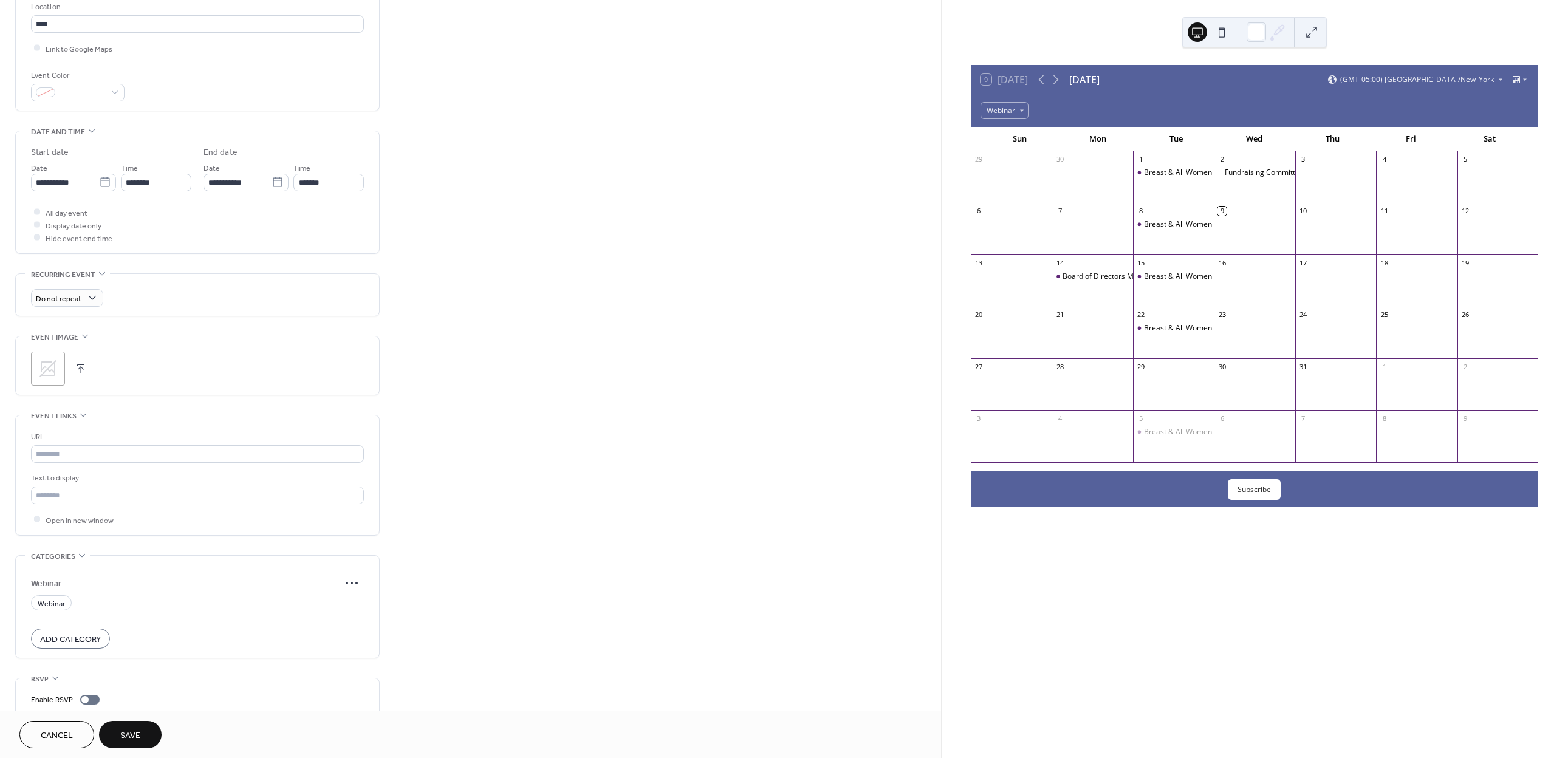 scroll, scrollTop: 273, scrollLeft: 0, axis: vertical 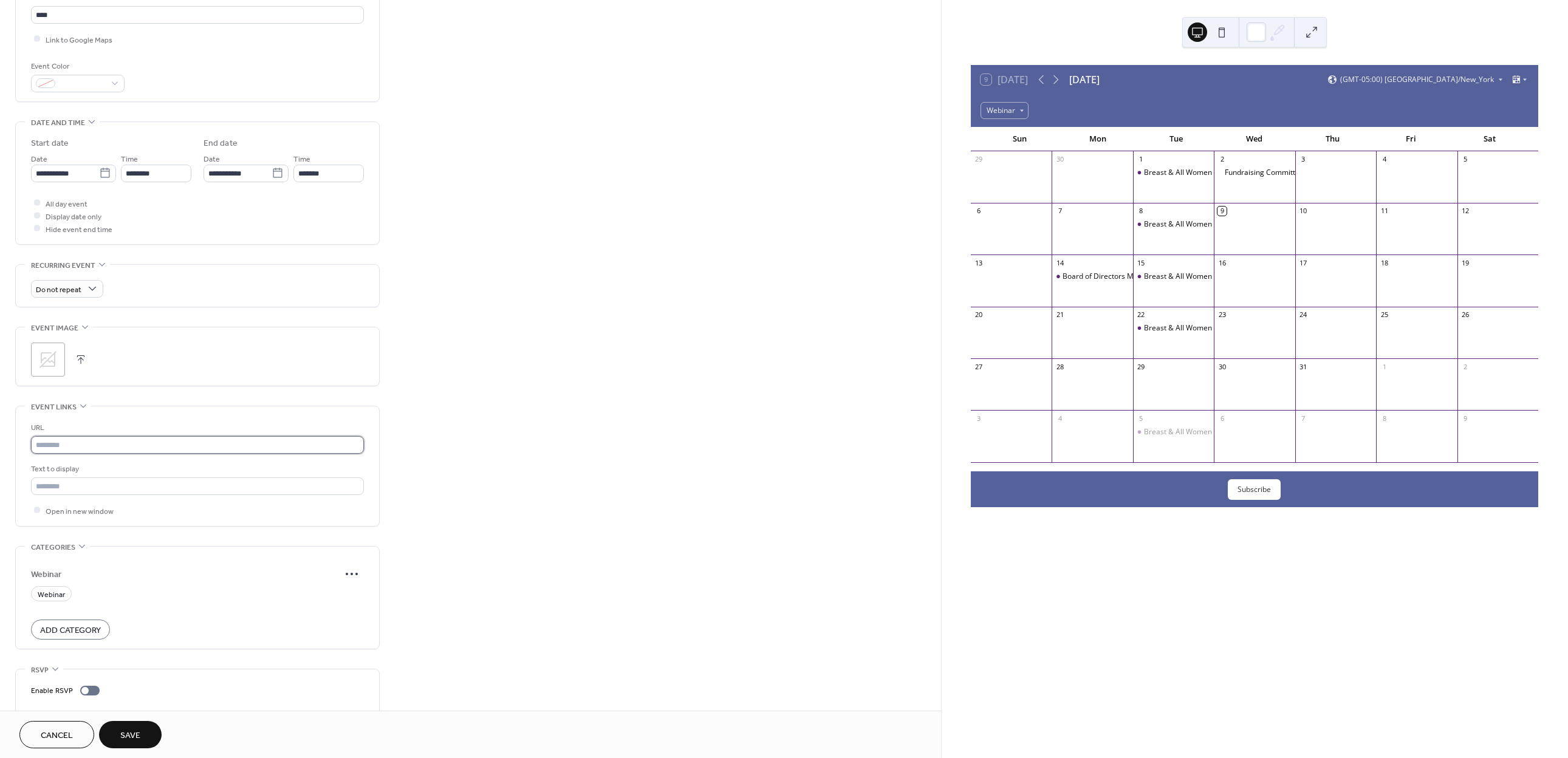 click at bounding box center [197, 445] 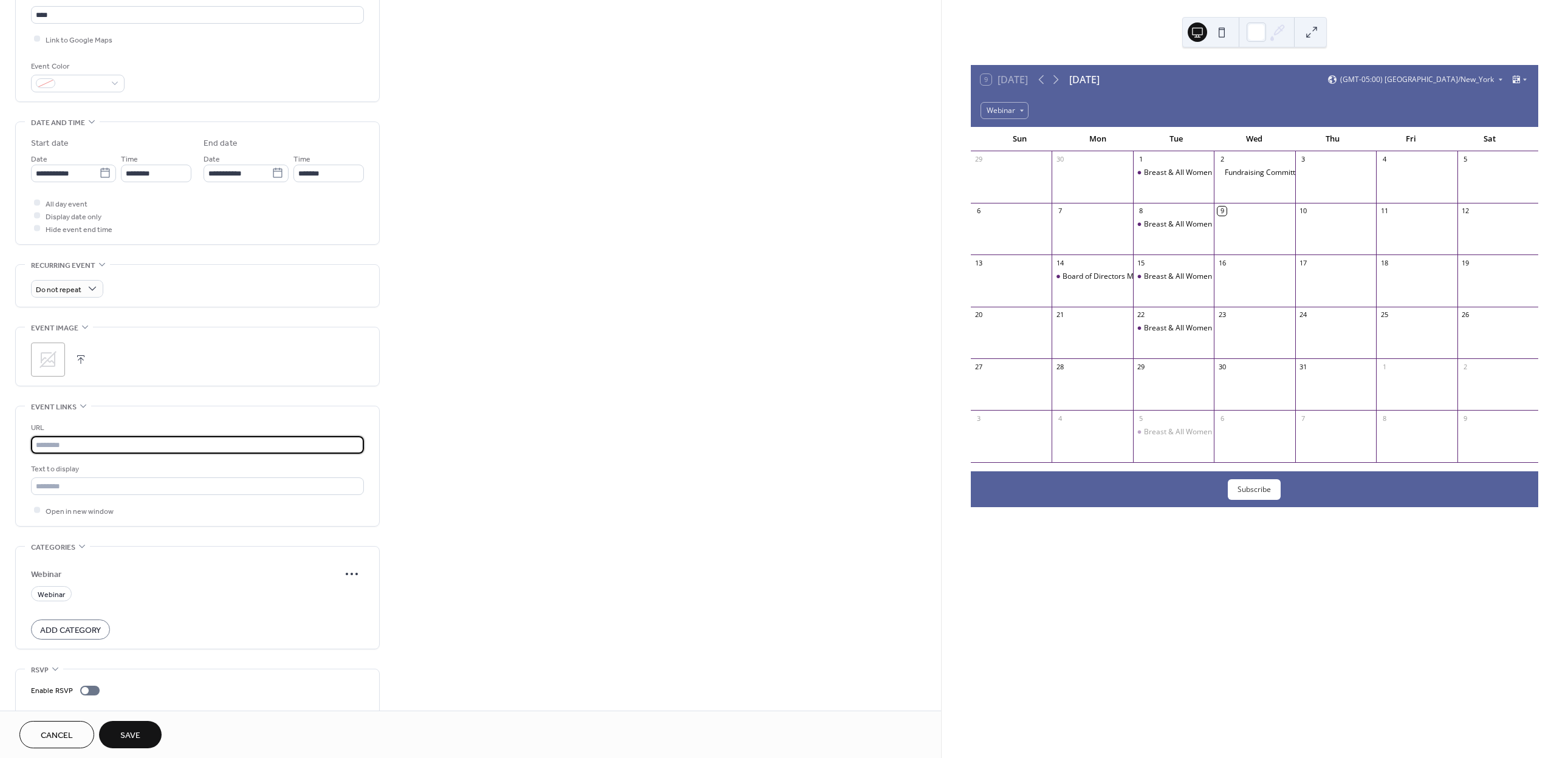 paste on "**********" 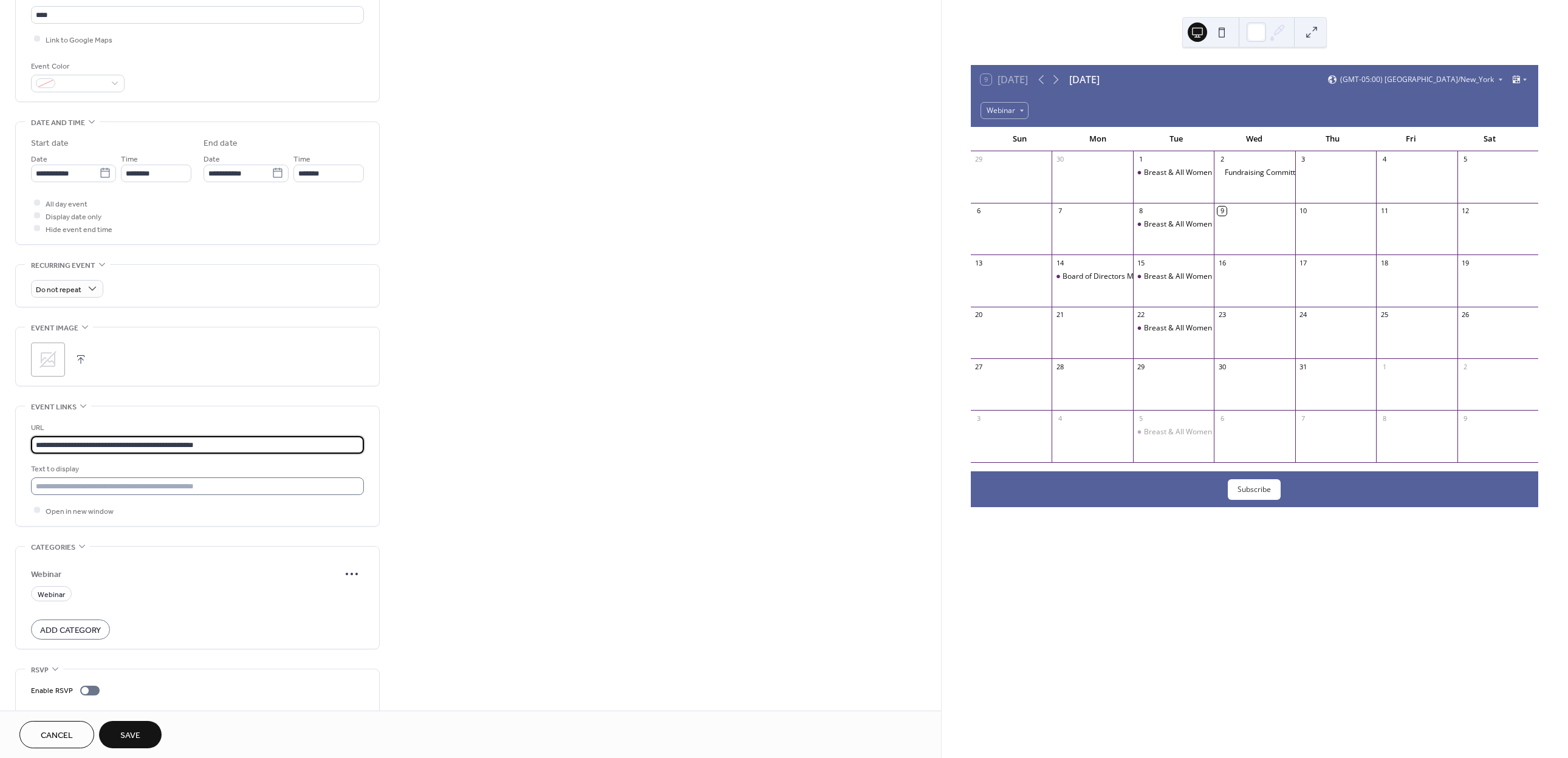 type on "**********" 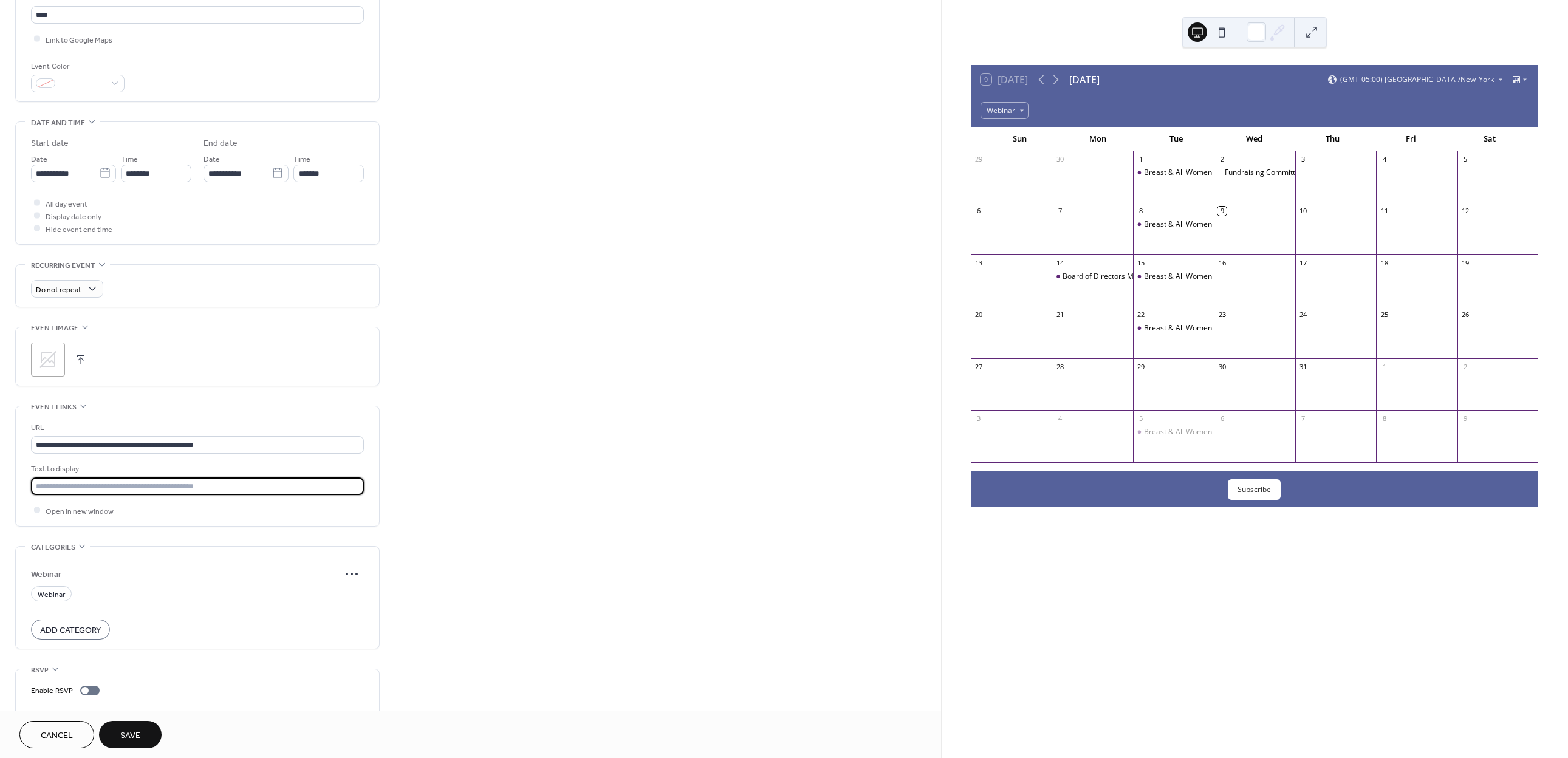 click at bounding box center [197, 486] 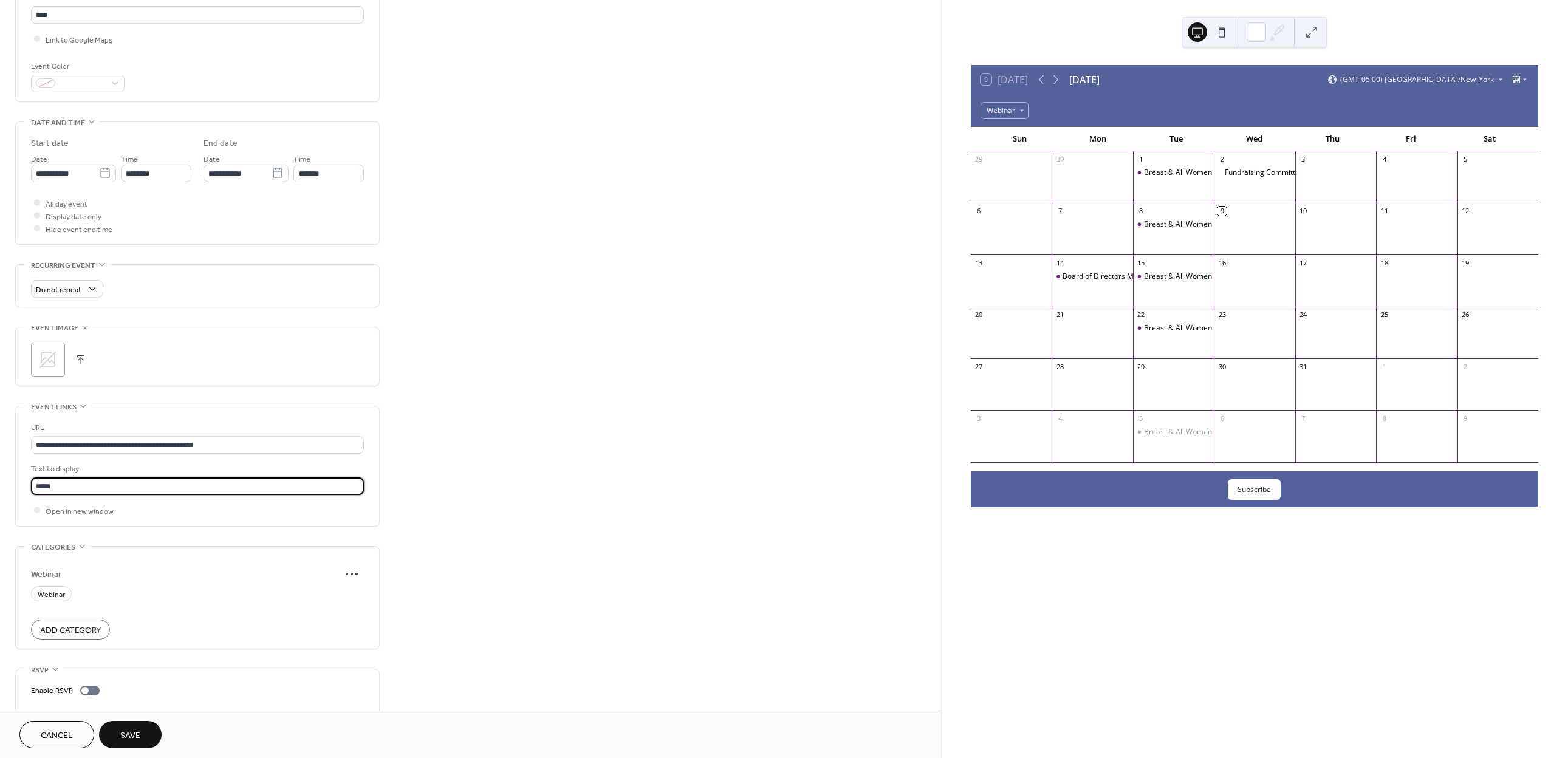 click on "****" at bounding box center [197, 486] 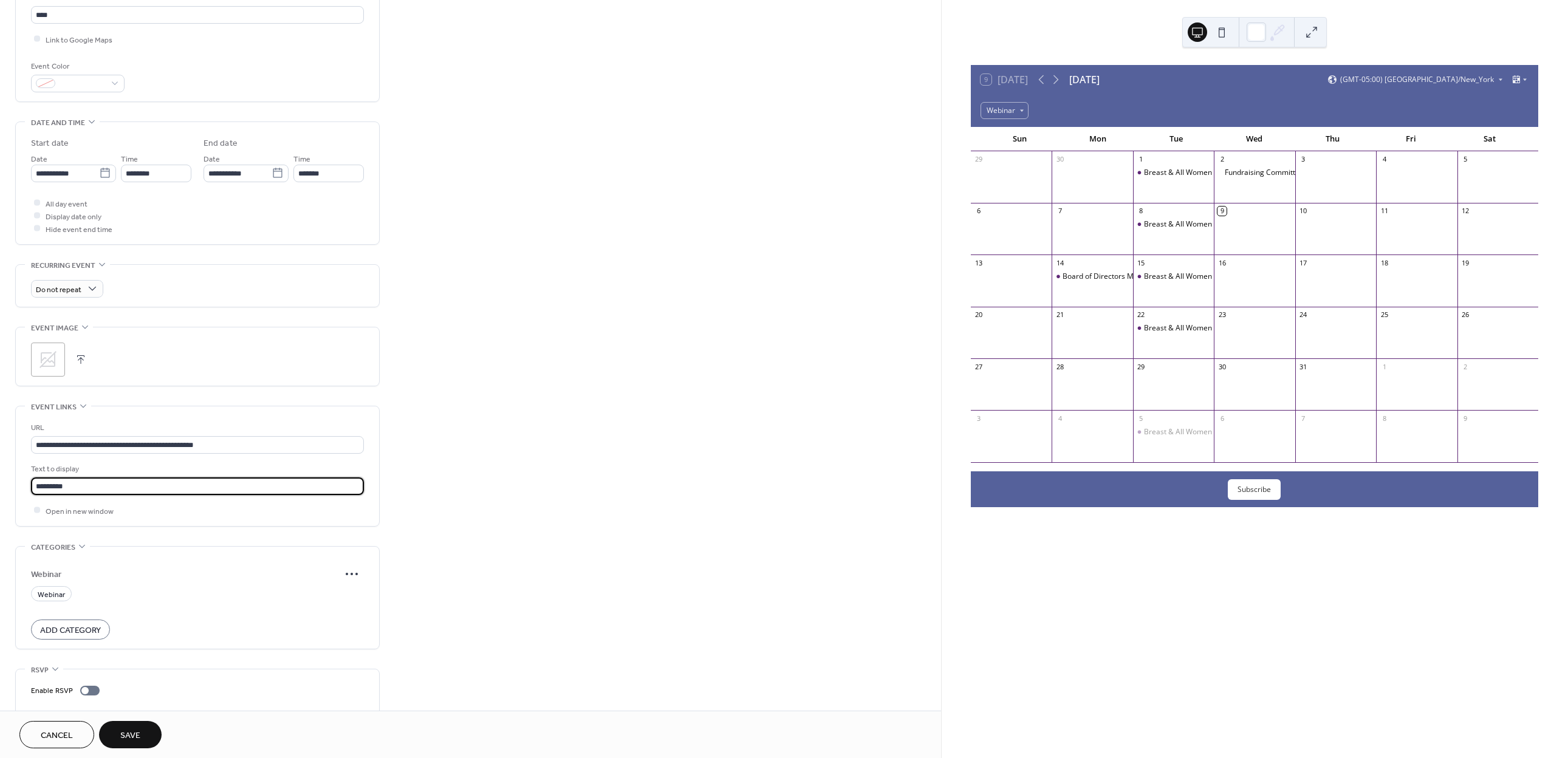 click on "*********" at bounding box center [197, 486] 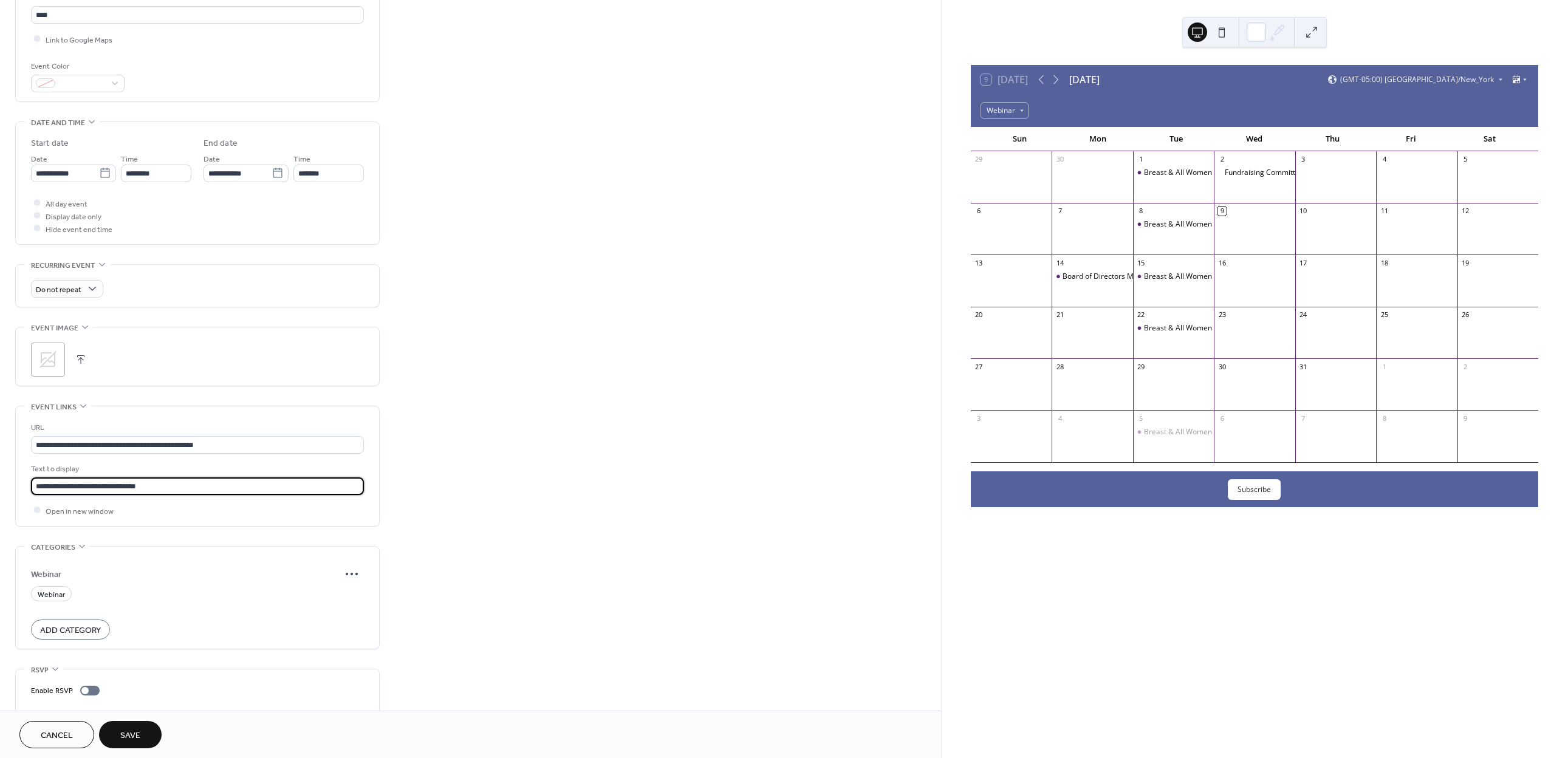 drag, startPoint x: 78, startPoint y: 485, endPoint x: 32, endPoint y: 487, distance: 46.04346 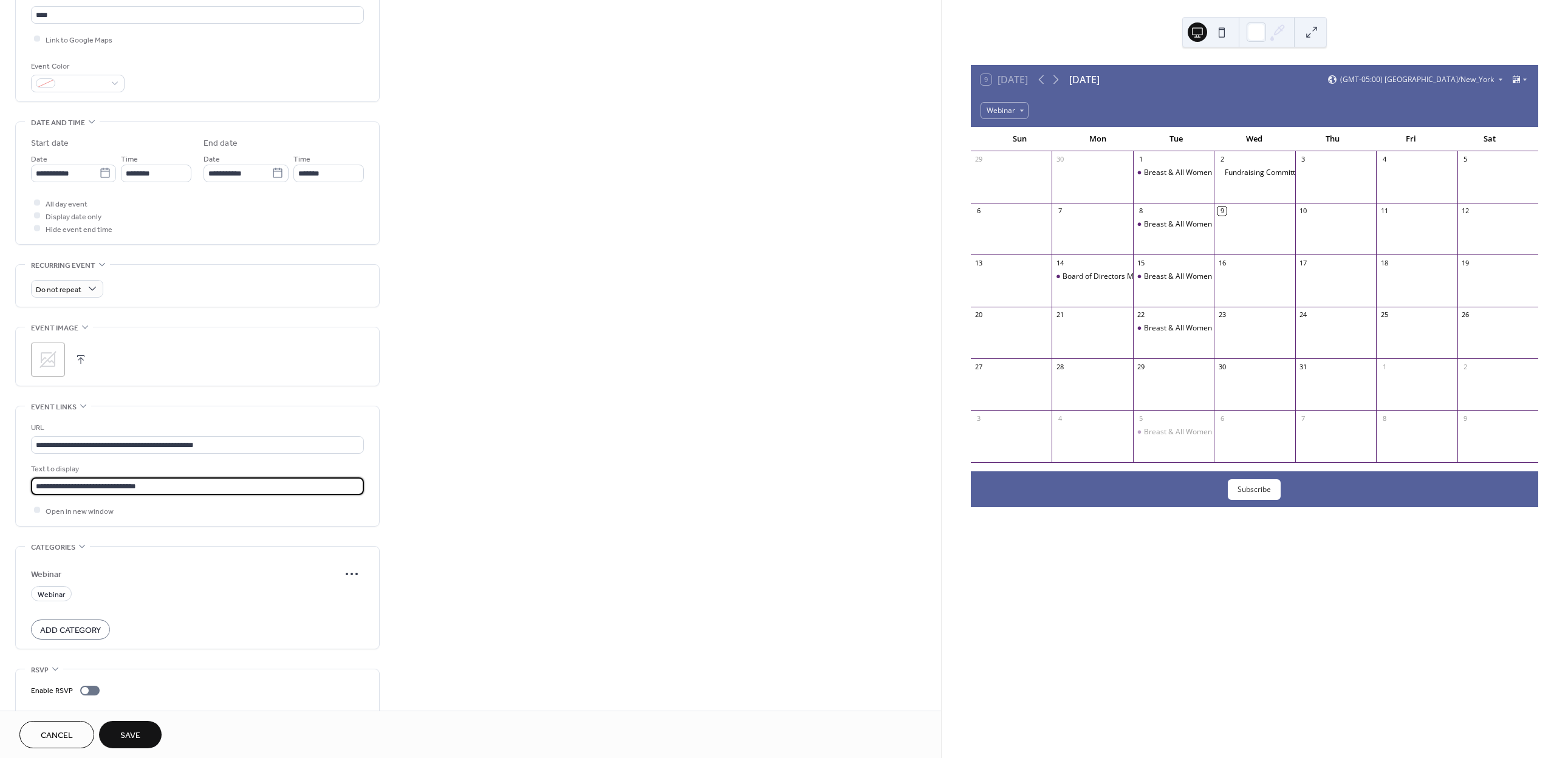 click on "**********" at bounding box center [197, 486] 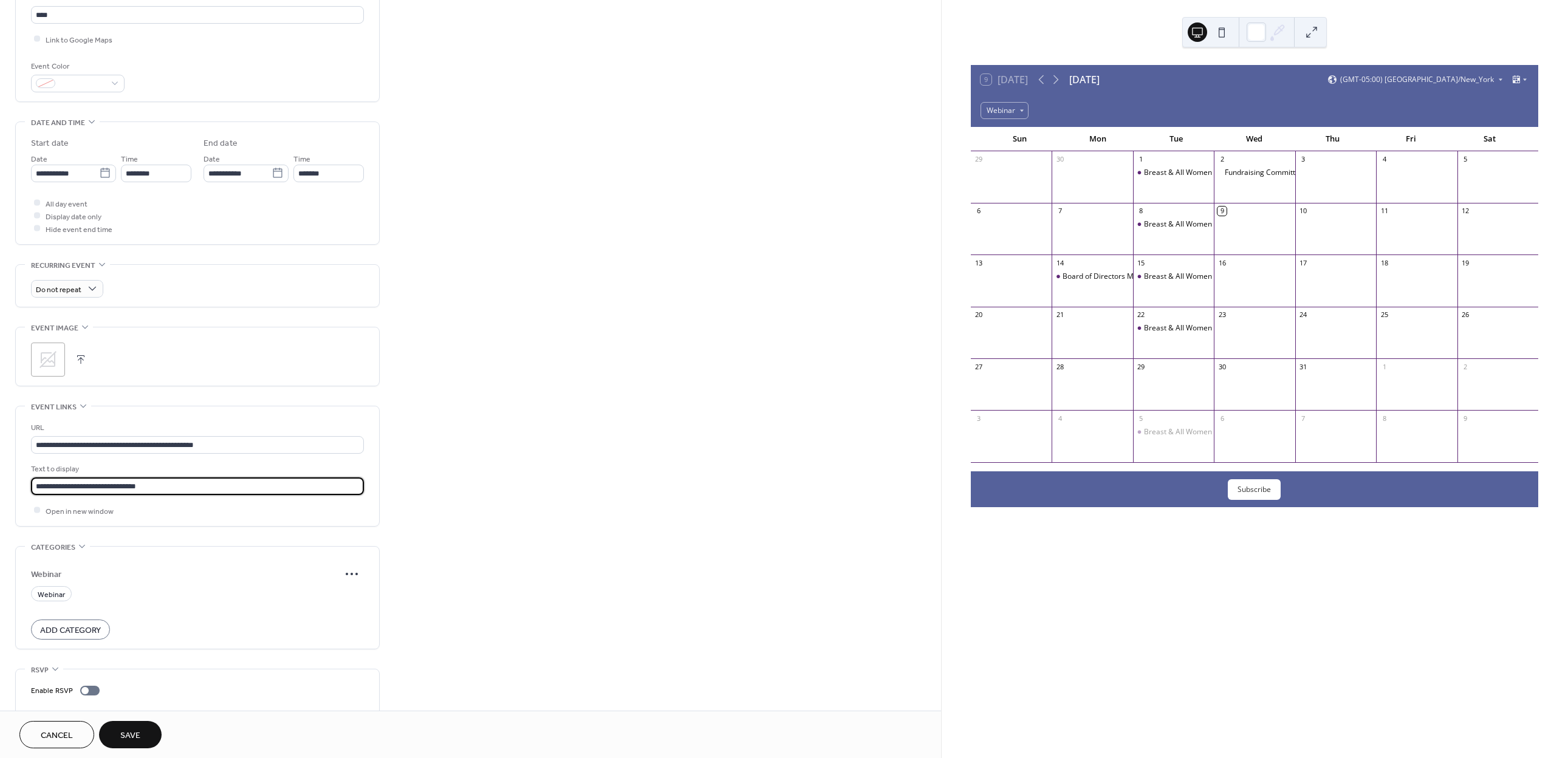 drag, startPoint x: 159, startPoint y: 492, endPoint x: 31, endPoint y: 487, distance: 128.09762 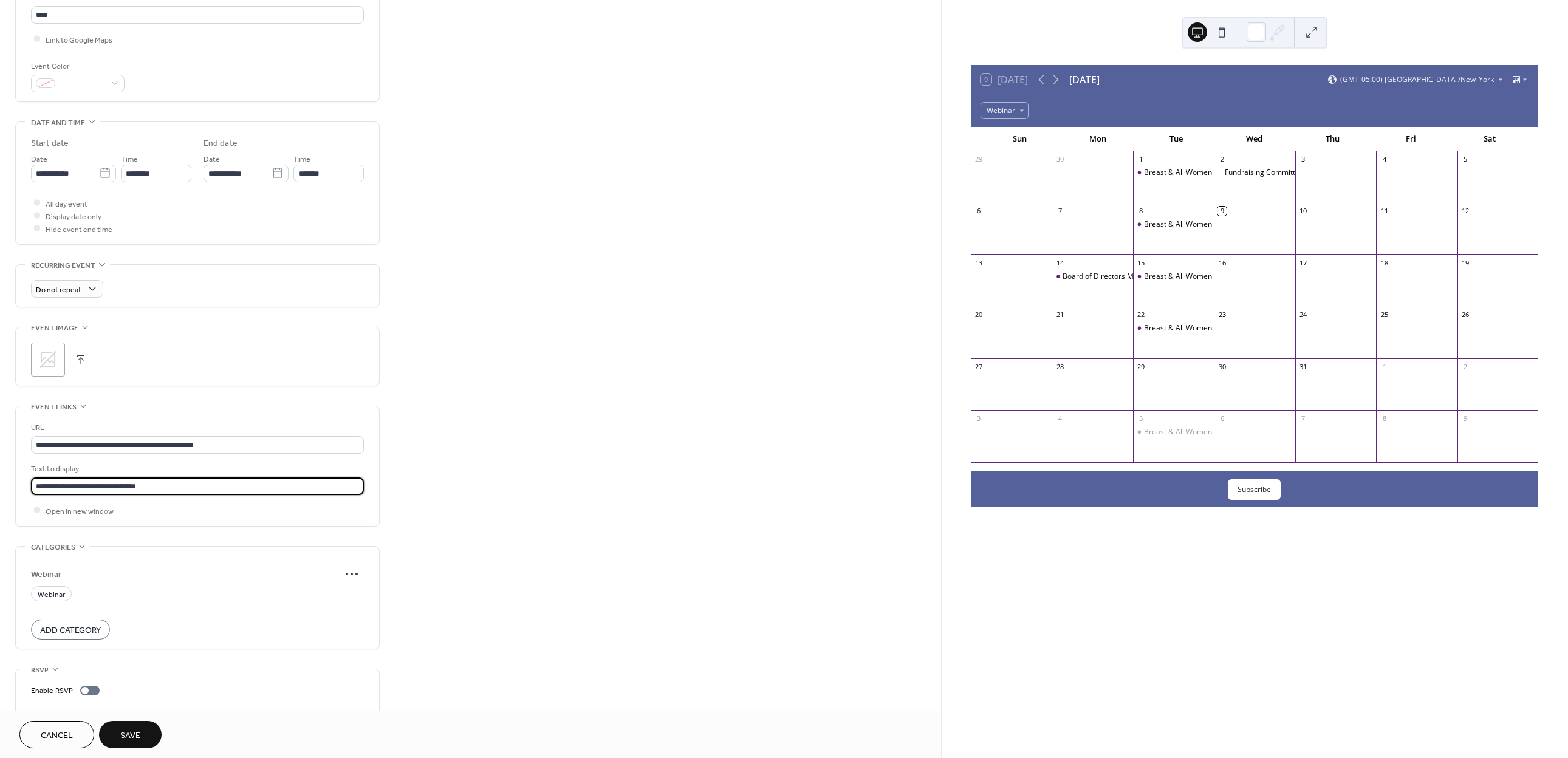 click on "**********" at bounding box center (197, 486) 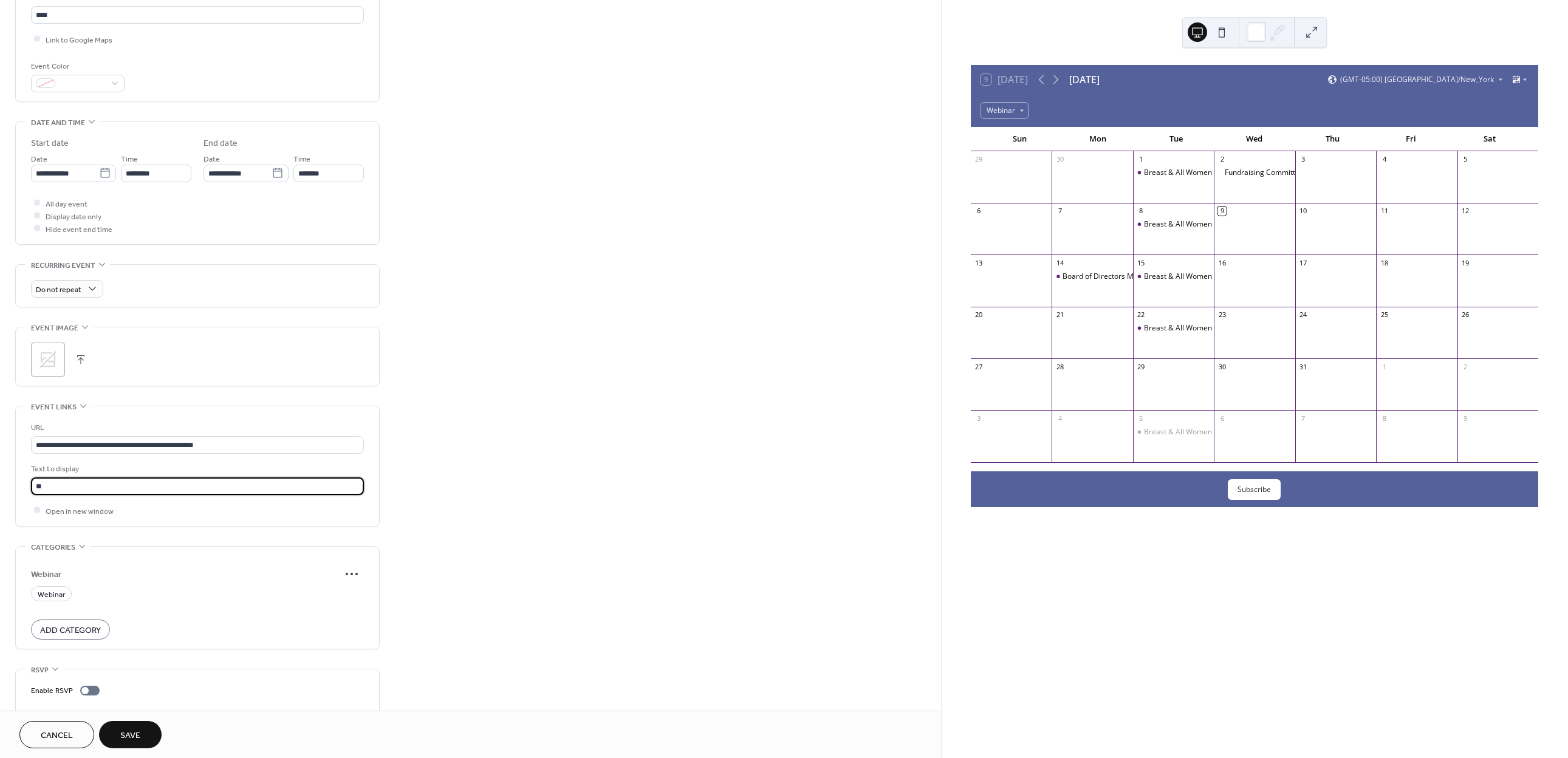 type on "*" 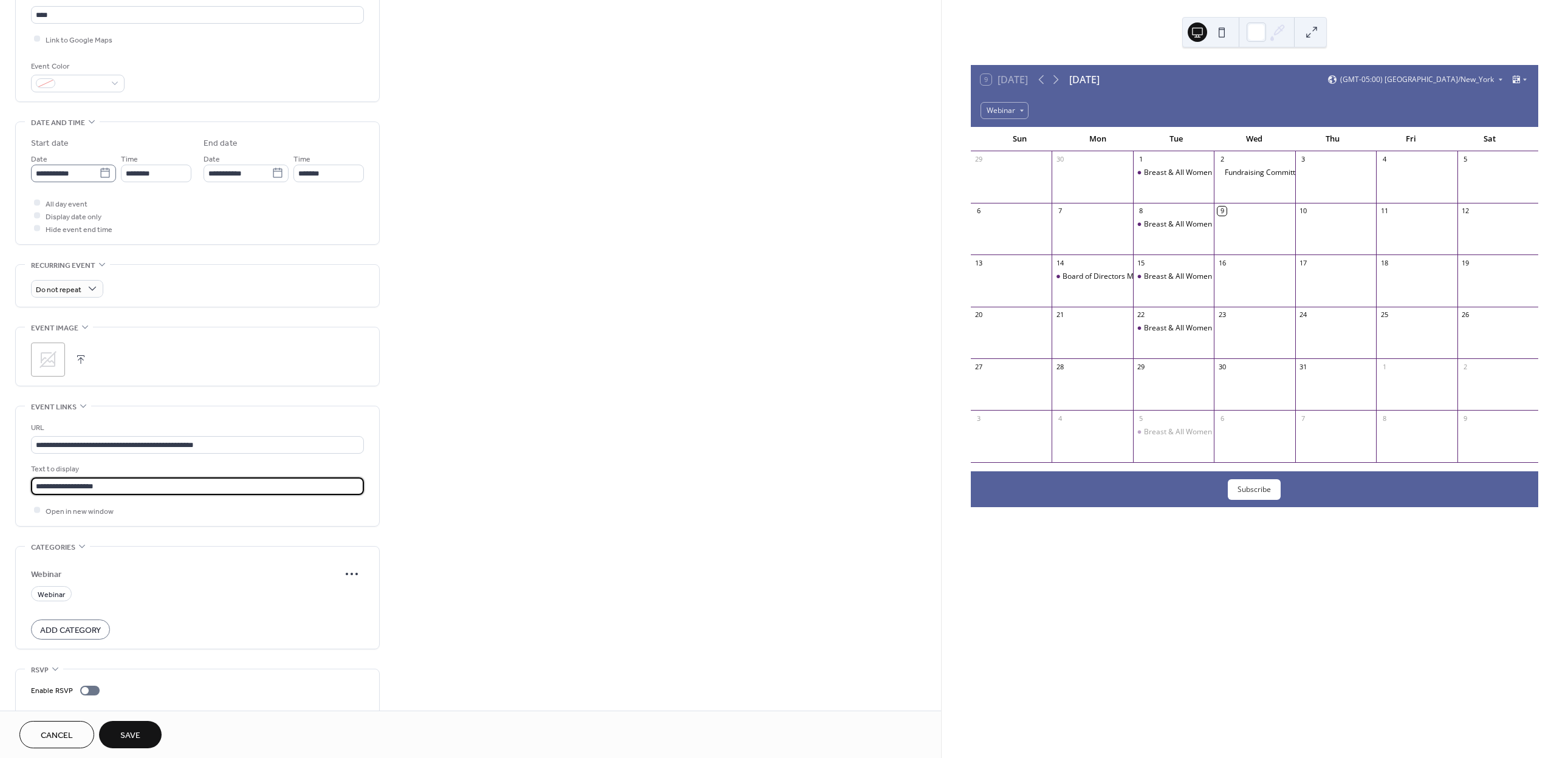 type on "**********" 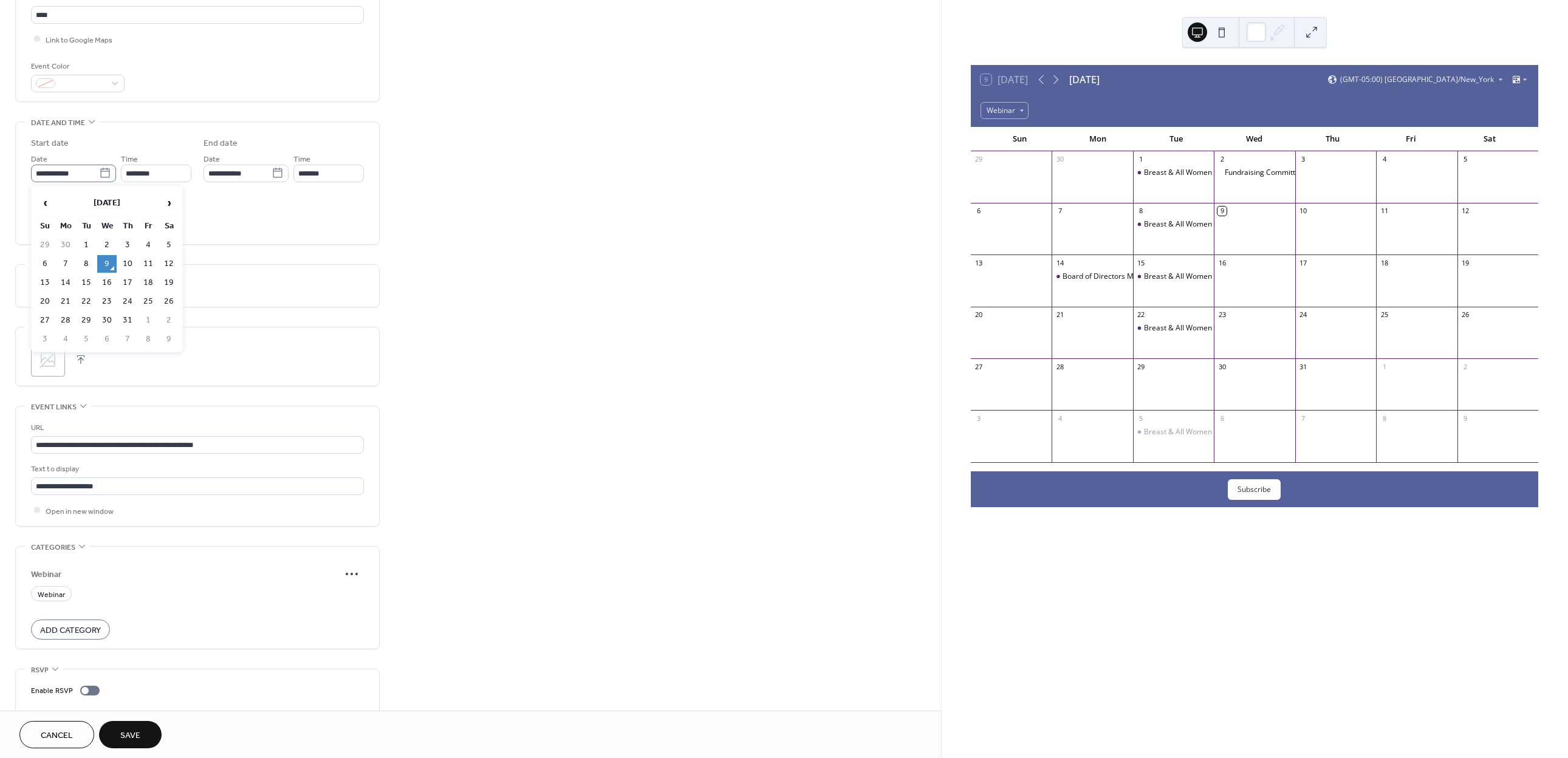 click 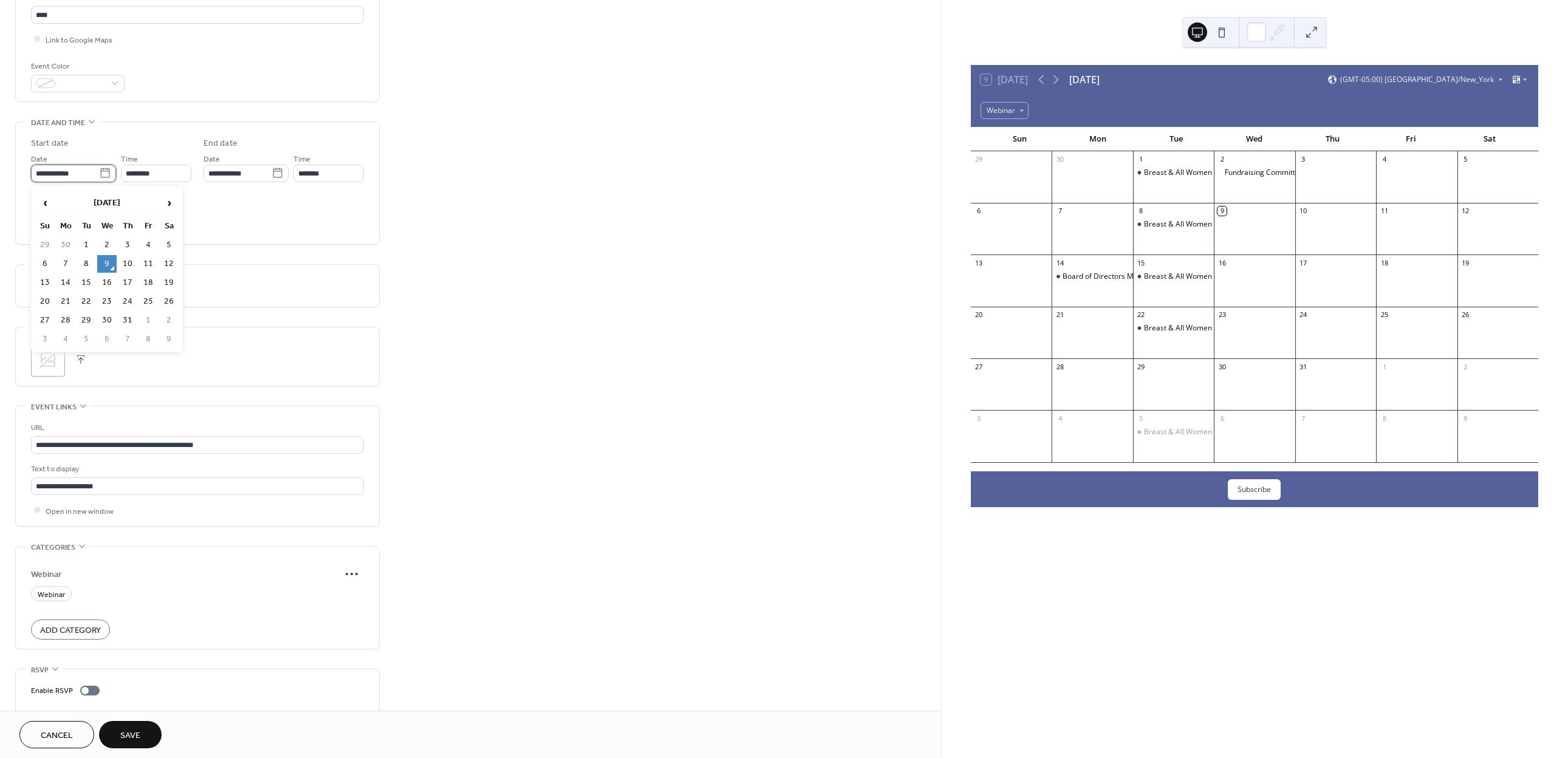 click on "**********" at bounding box center (65, 173) 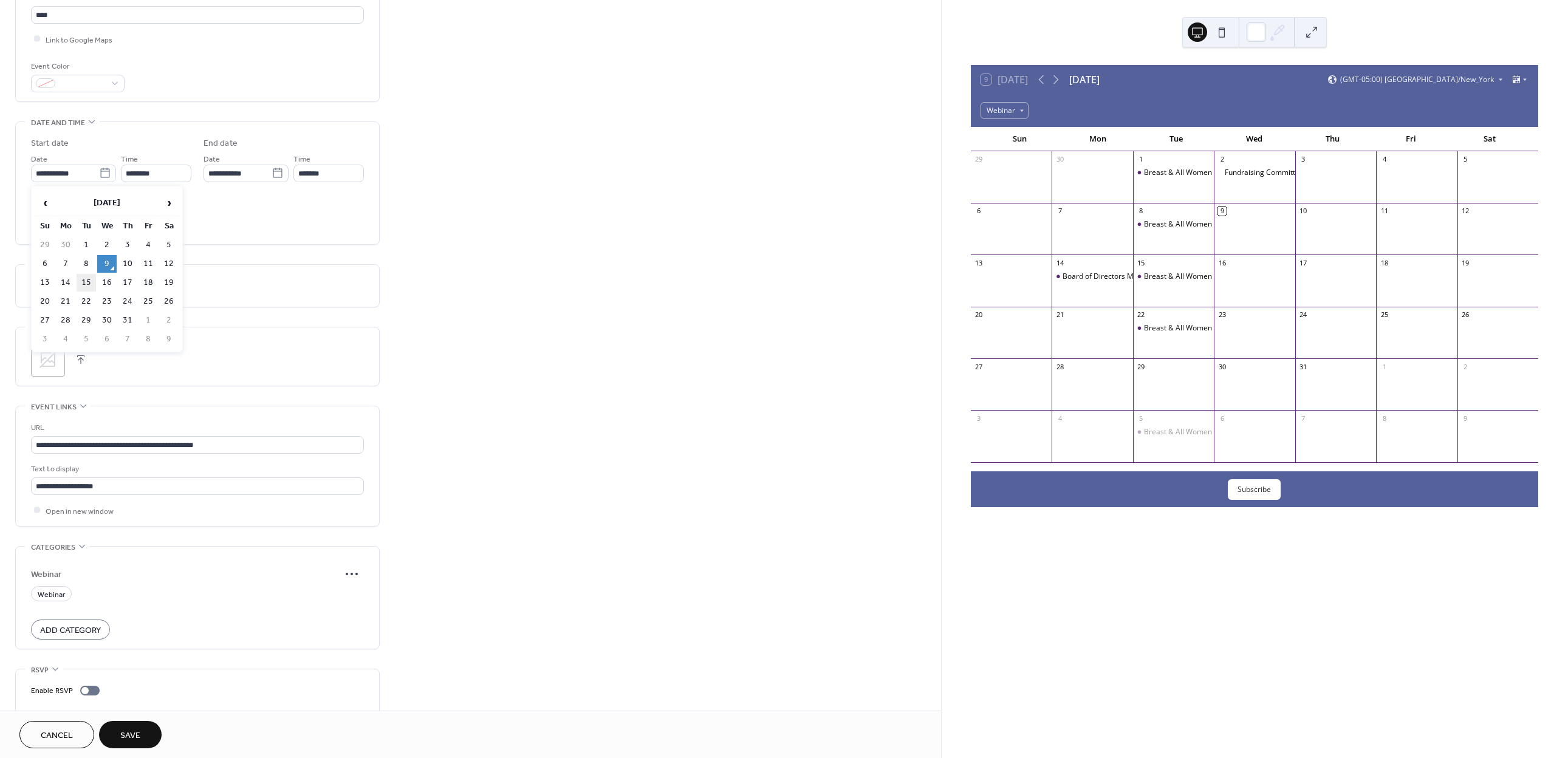 click on "15" at bounding box center [86, 282] 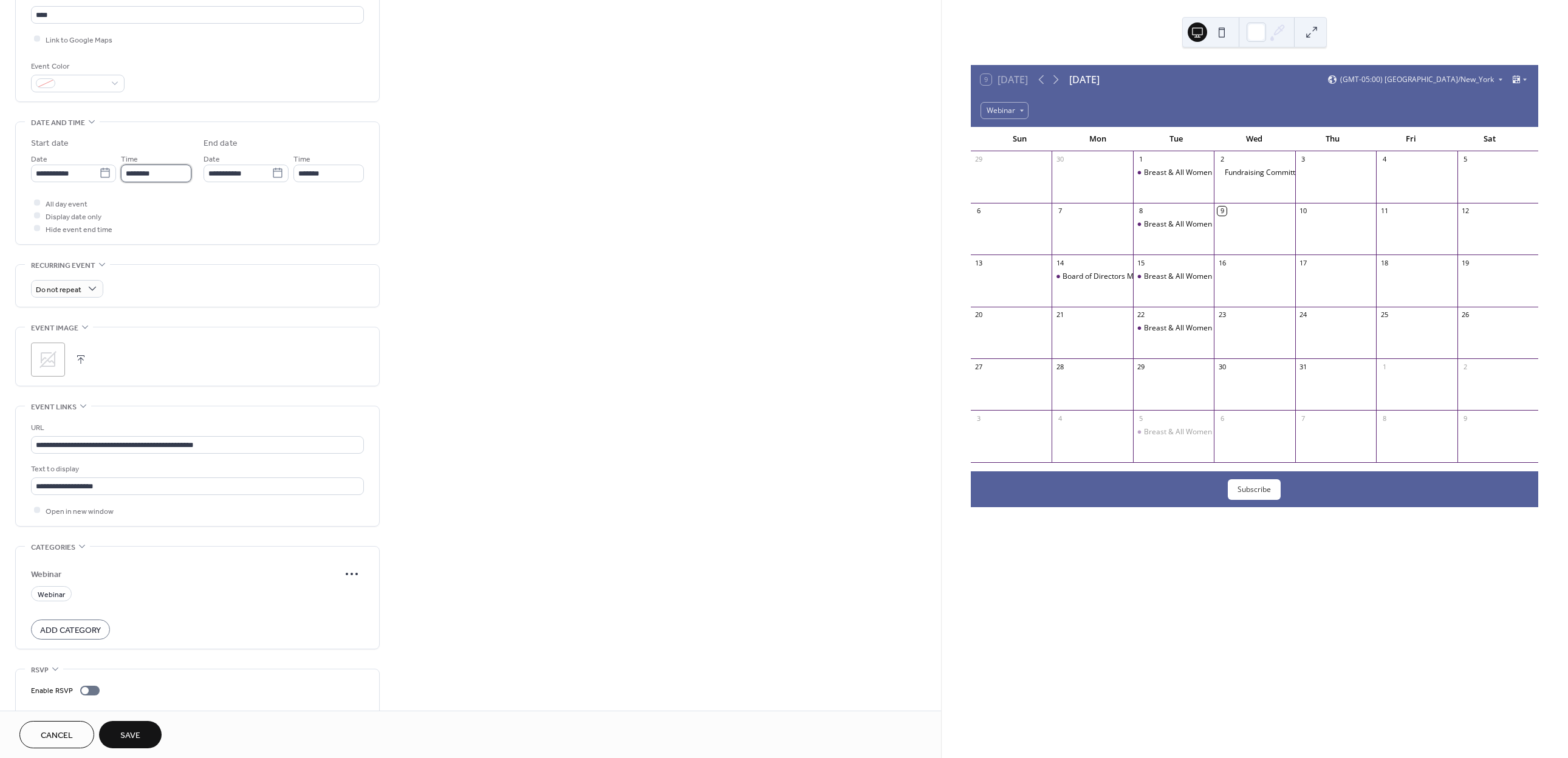 click on "********" at bounding box center [156, 173] 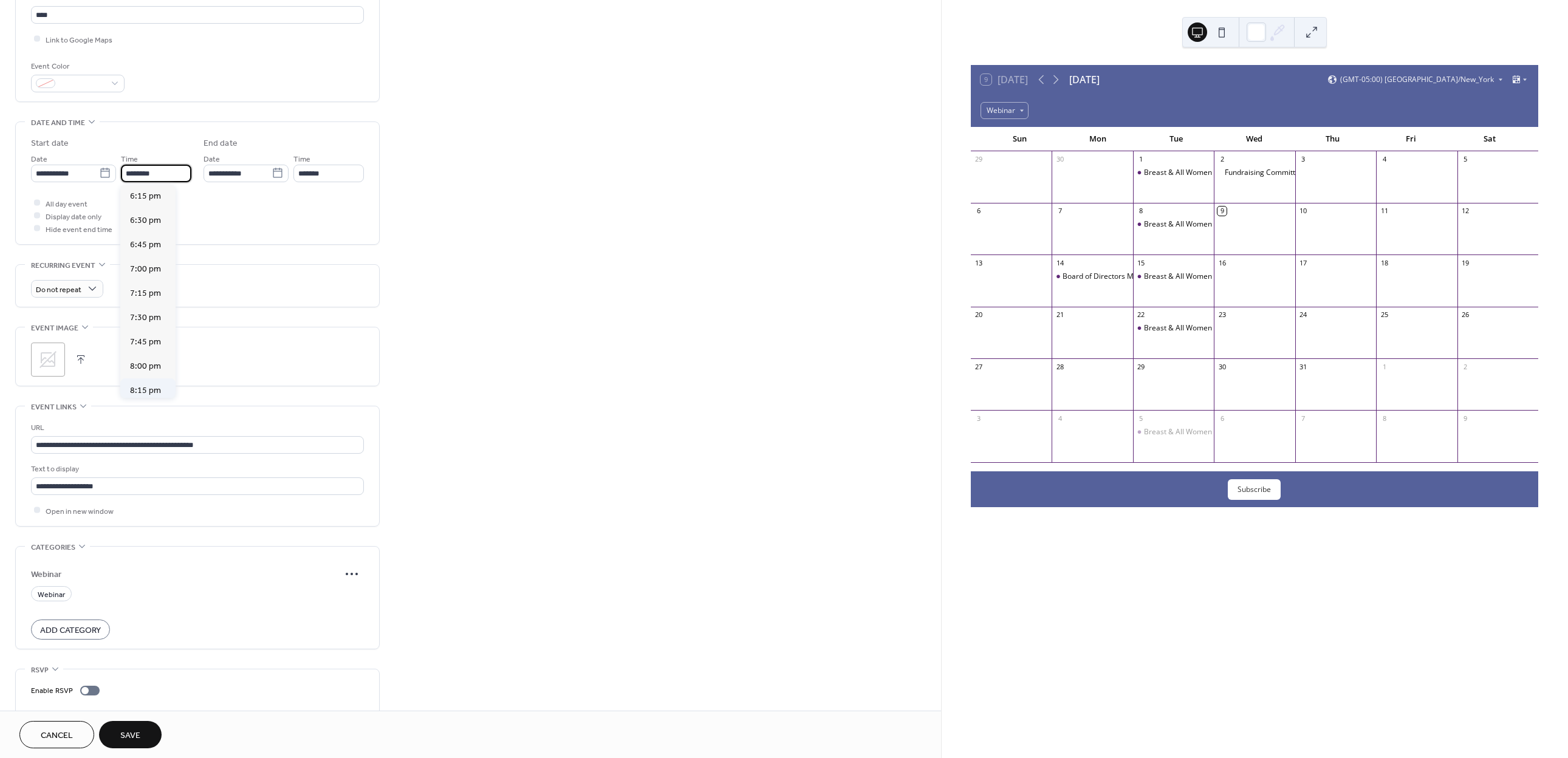 scroll, scrollTop: 1804, scrollLeft: 0, axis: vertical 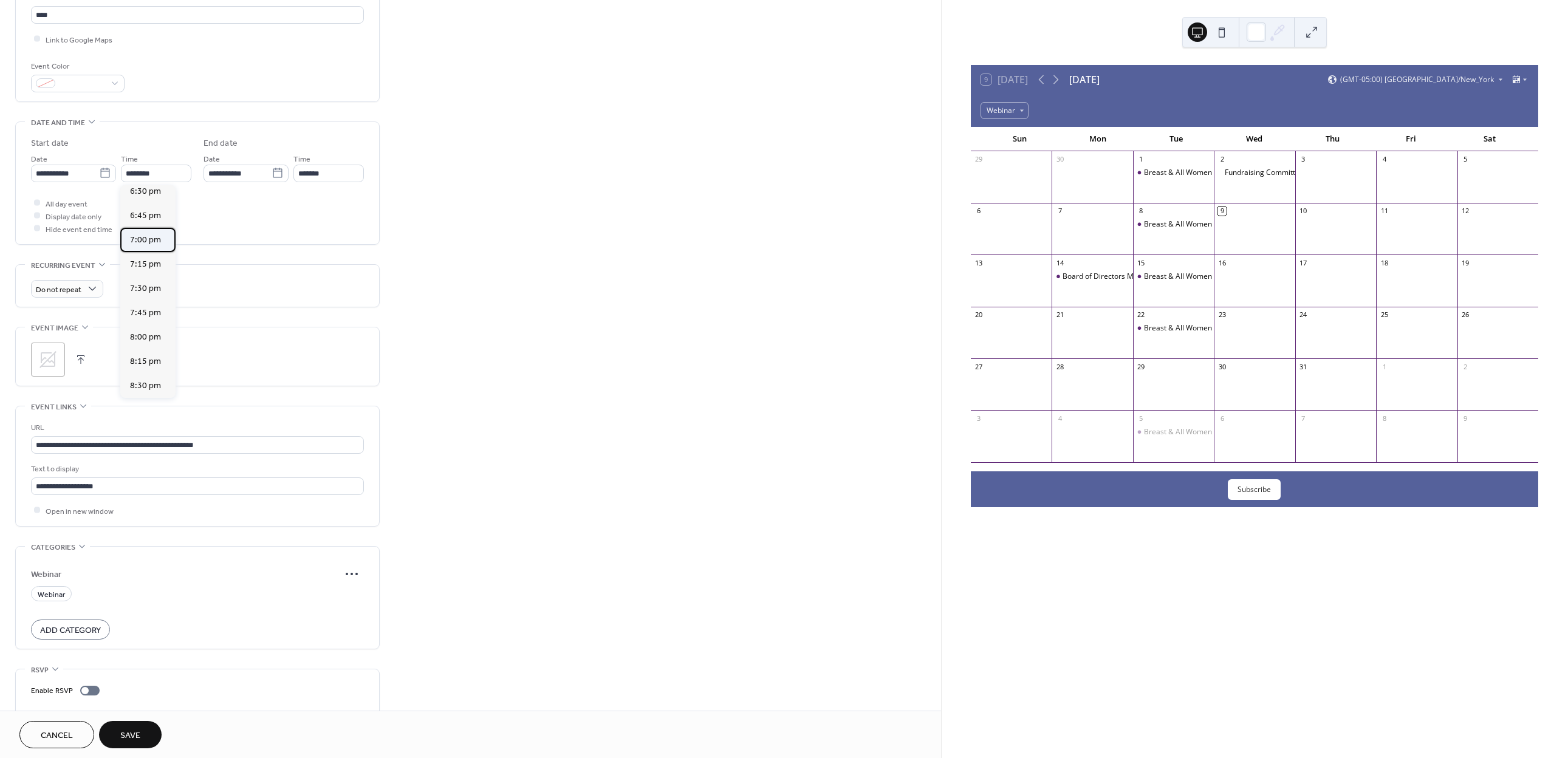click on "7:00 pm" at bounding box center [145, 240] 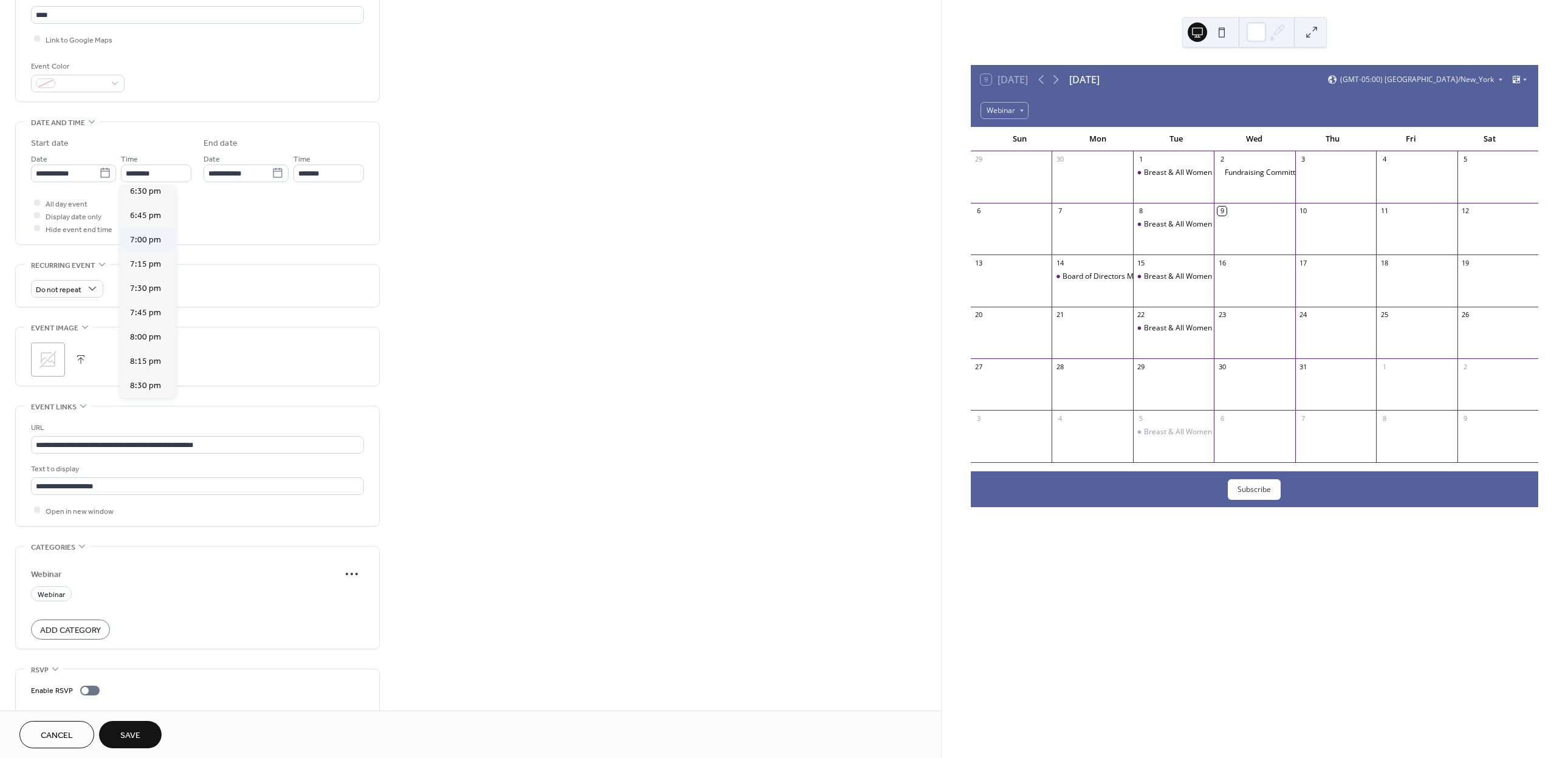 type on "*******" 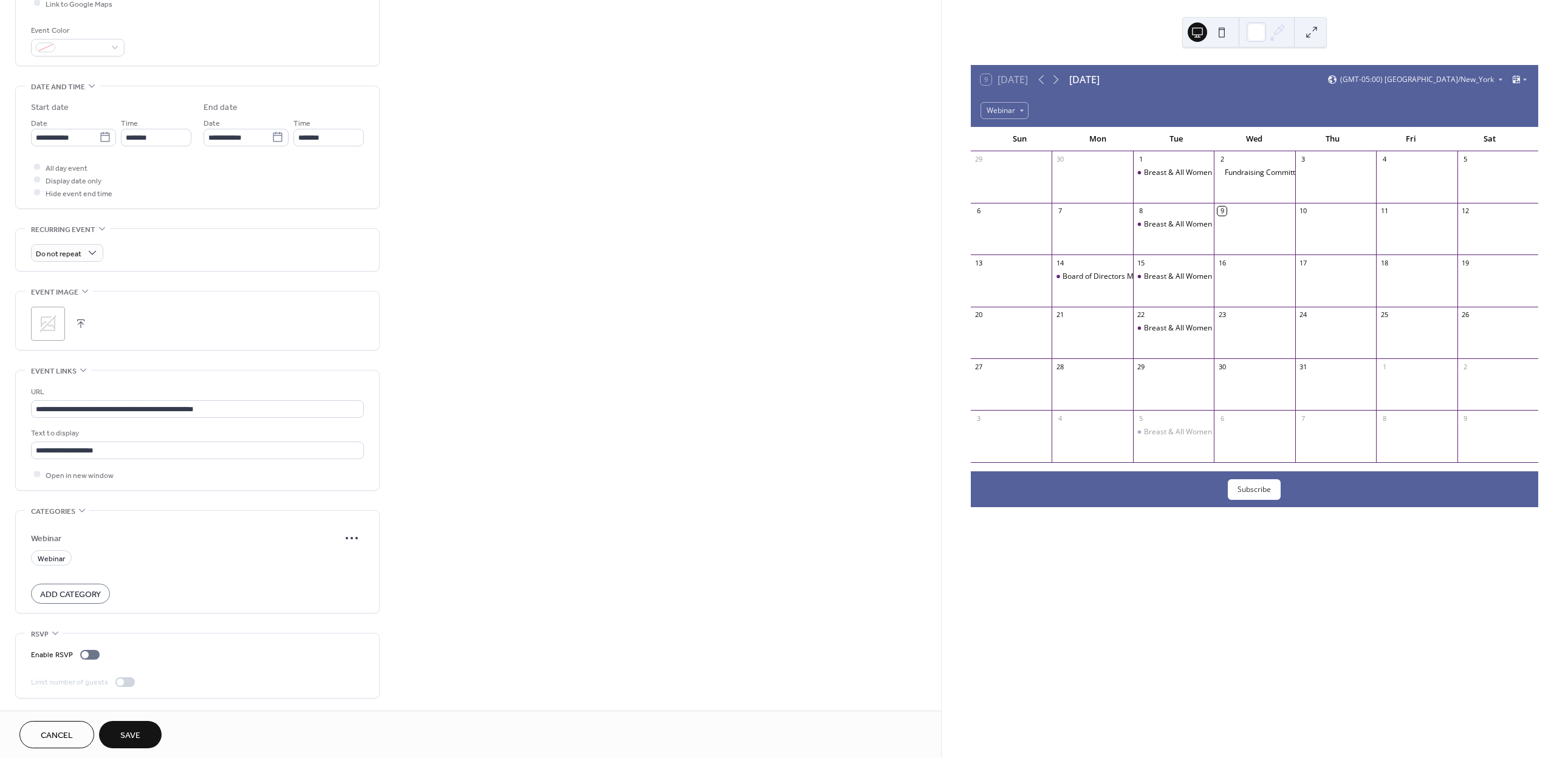 scroll, scrollTop: 314, scrollLeft: 0, axis: vertical 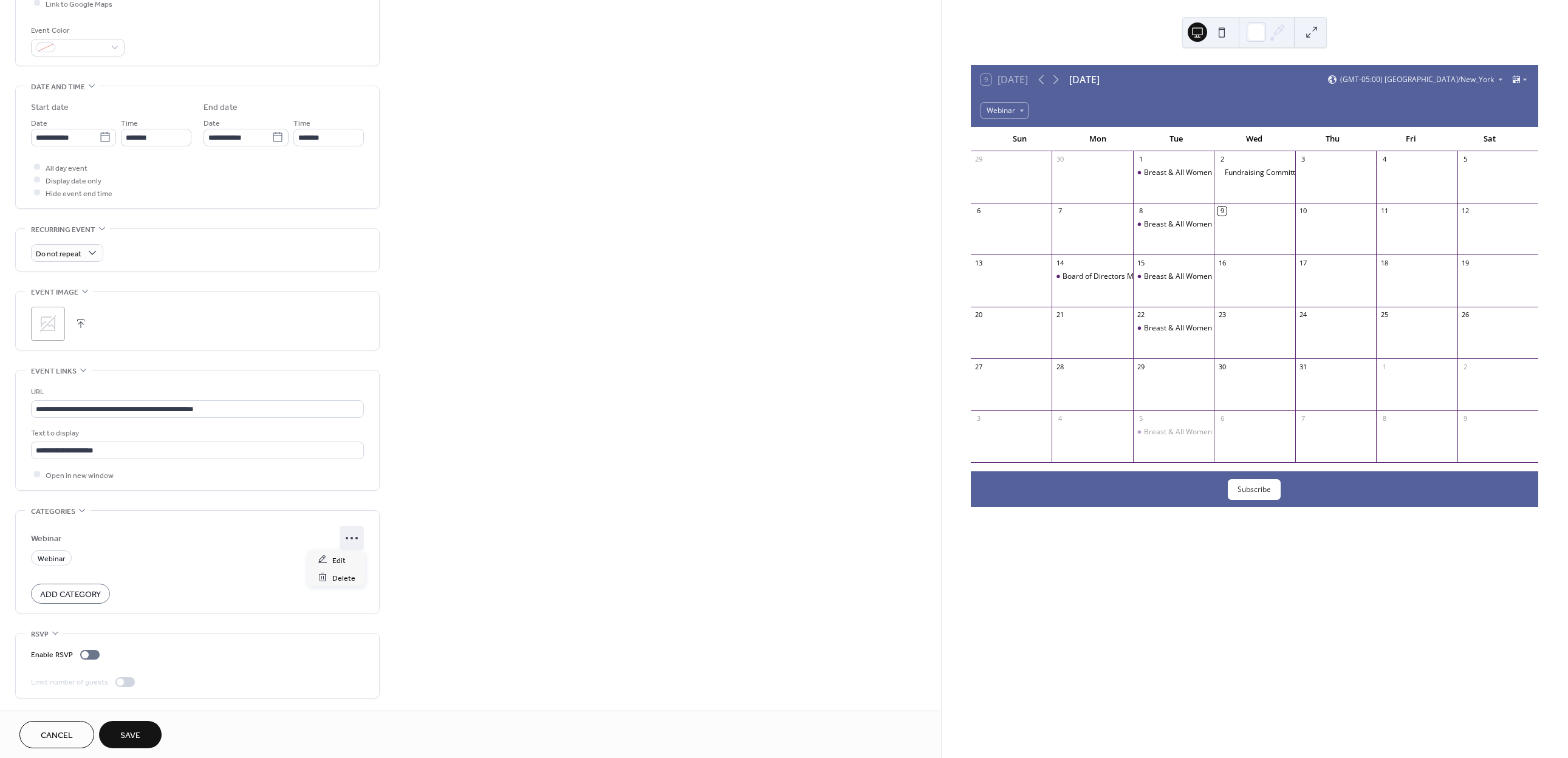 click 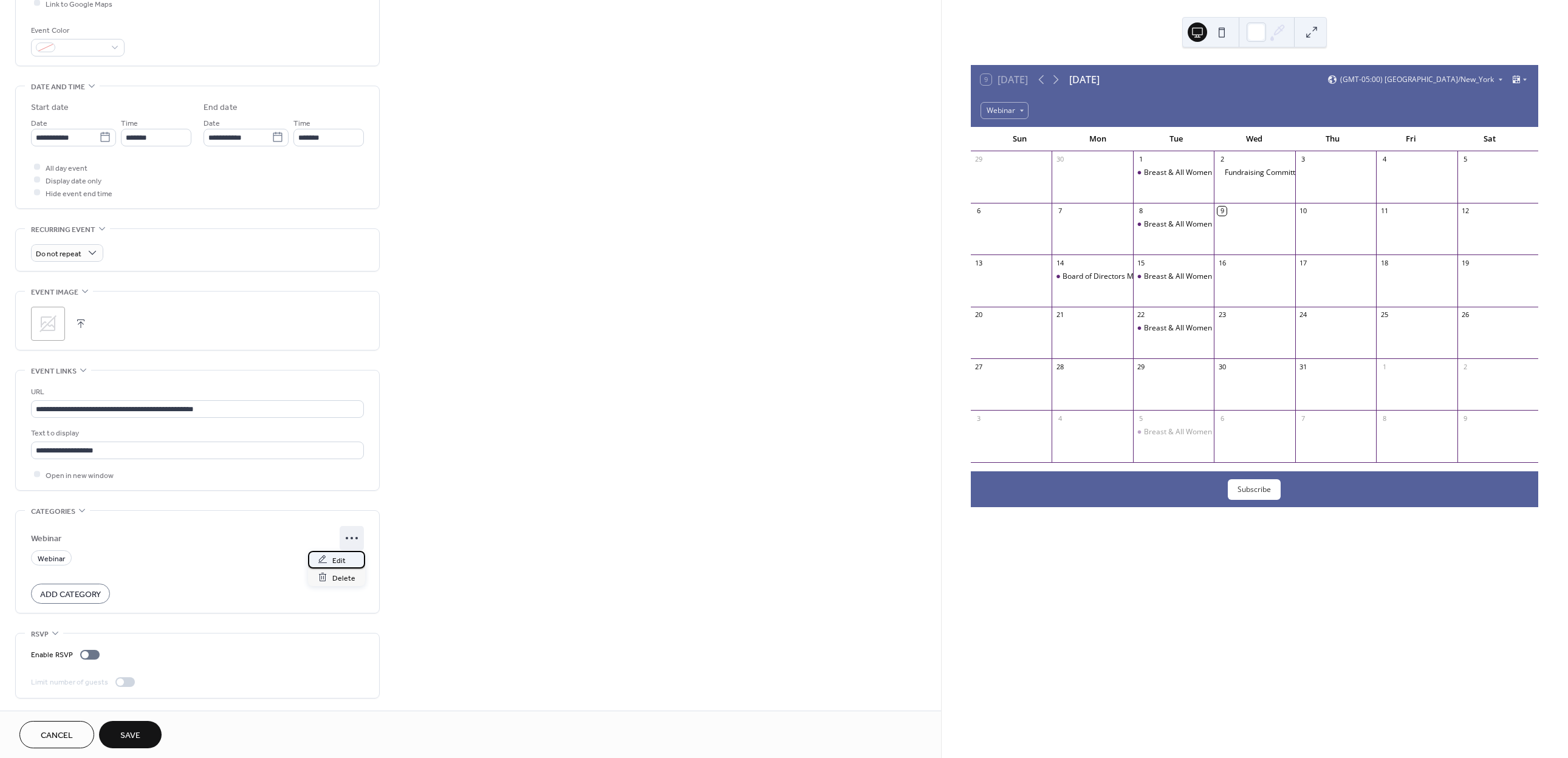 click on "Edit" at bounding box center [339, 560] 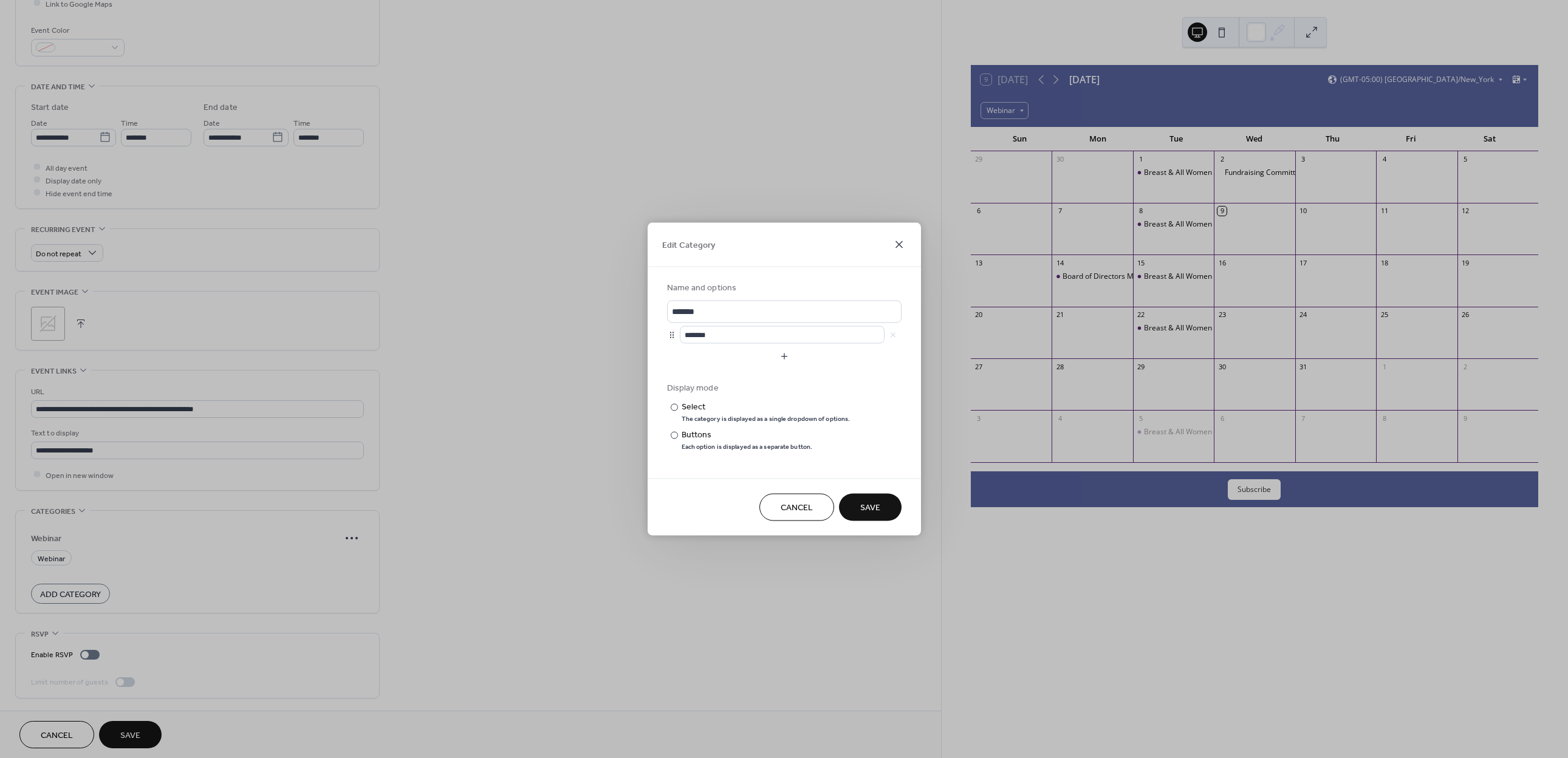 click 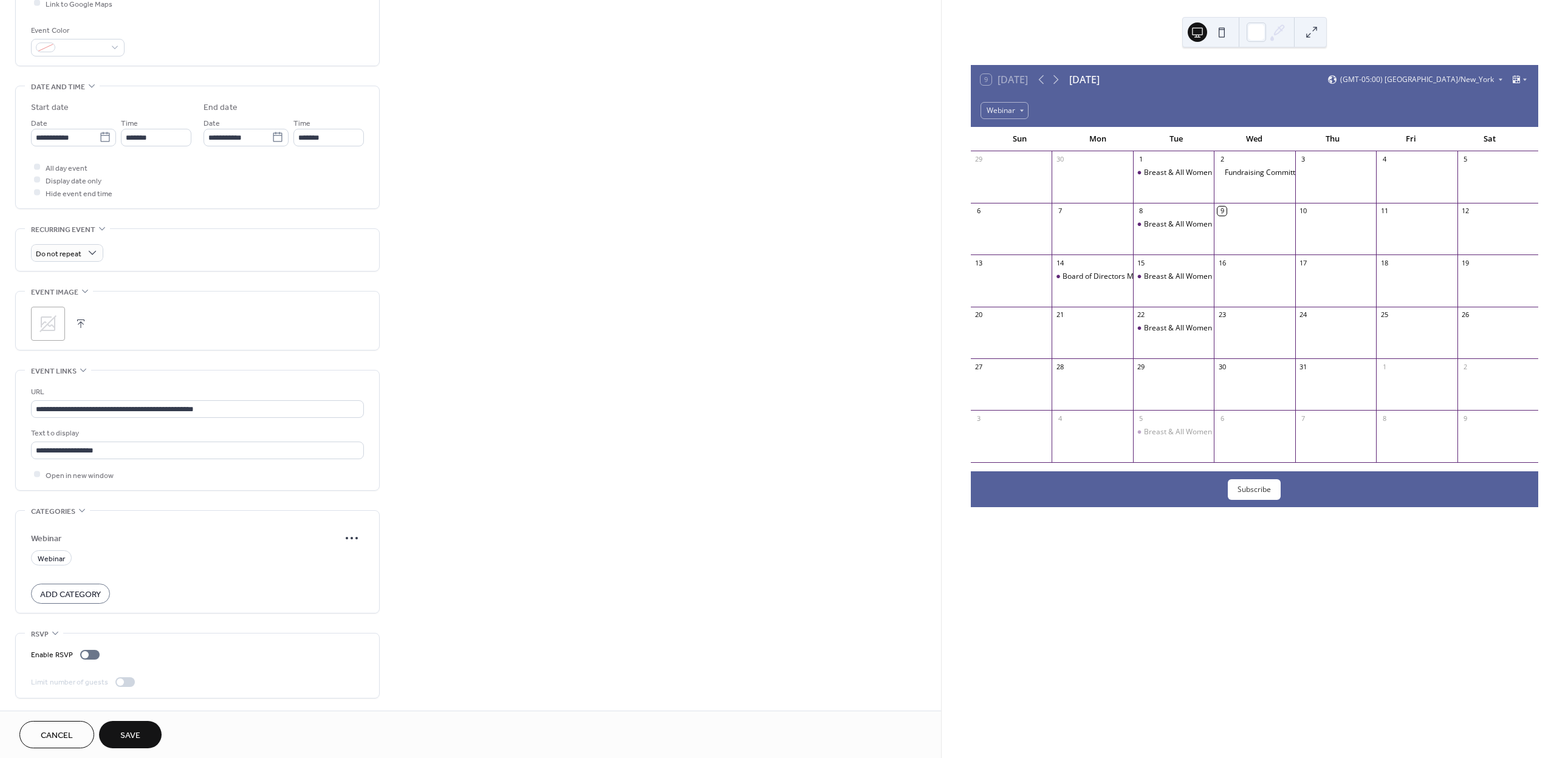 click on "Add Category" at bounding box center [70, 594] 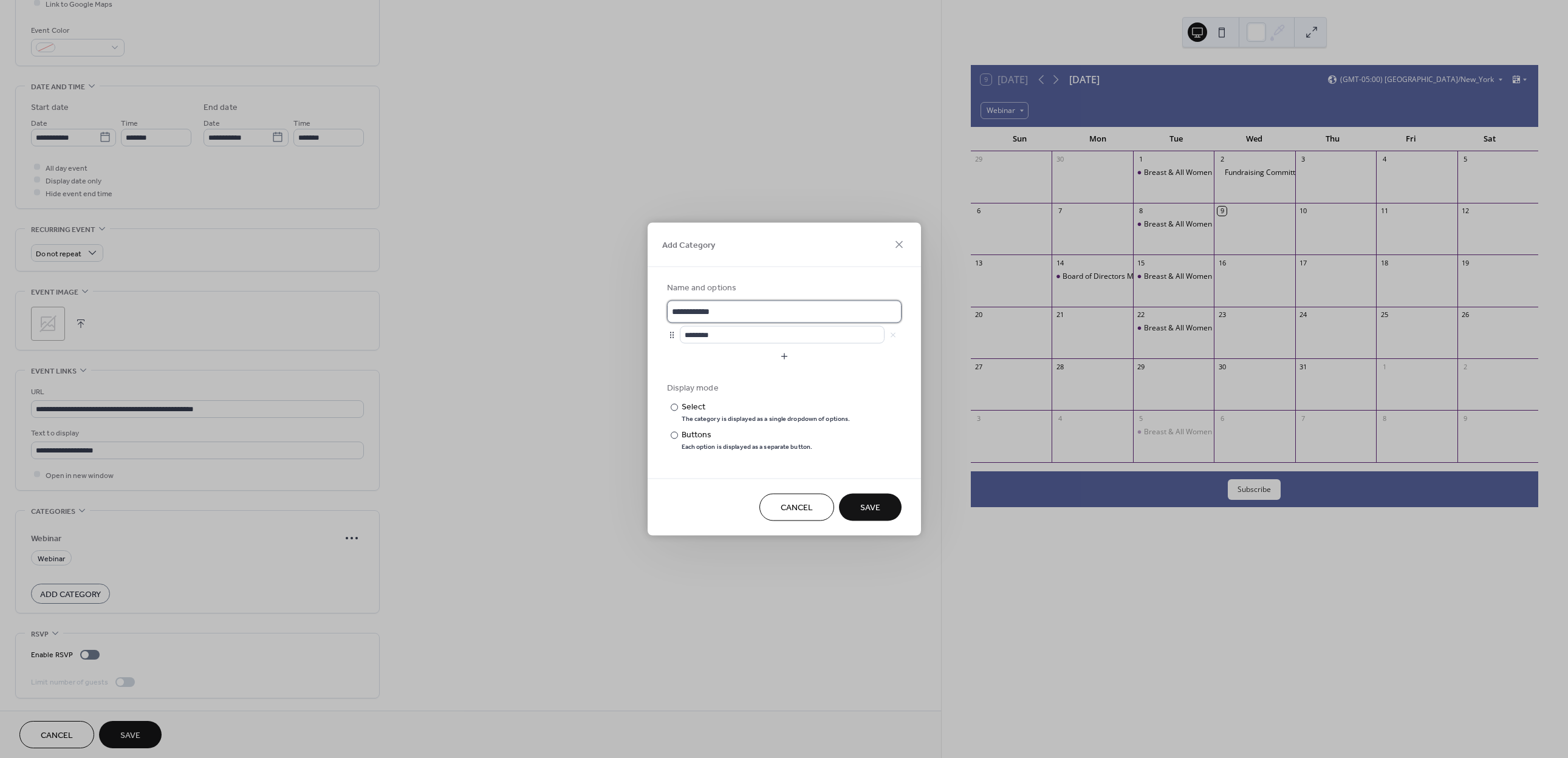 click on "**********" at bounding box center [784, 312] 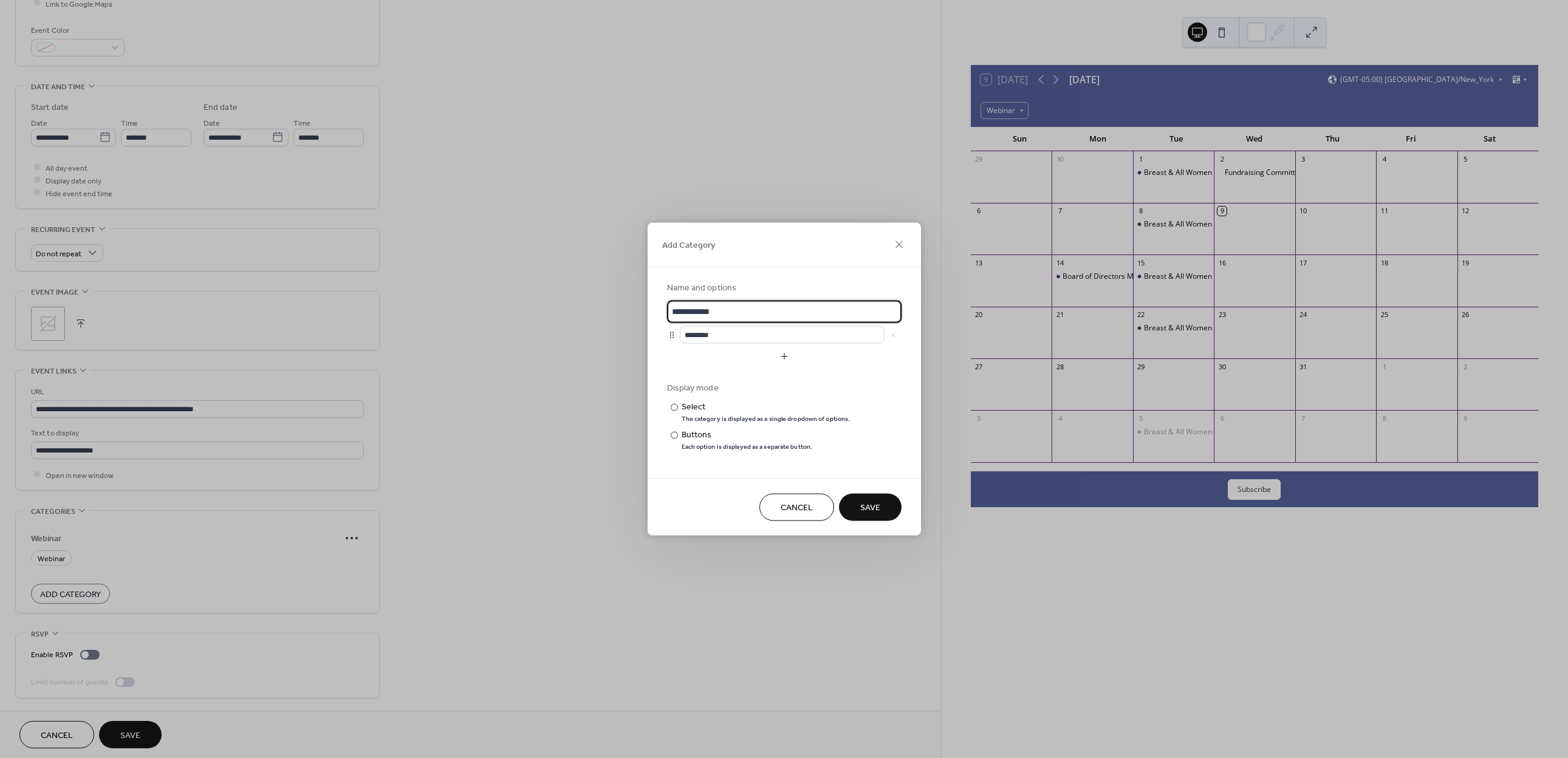 drag, startPoint x: 751, startPoint y: 310, endPoint x: 663, endPoint y: 314, distance: 88.09086 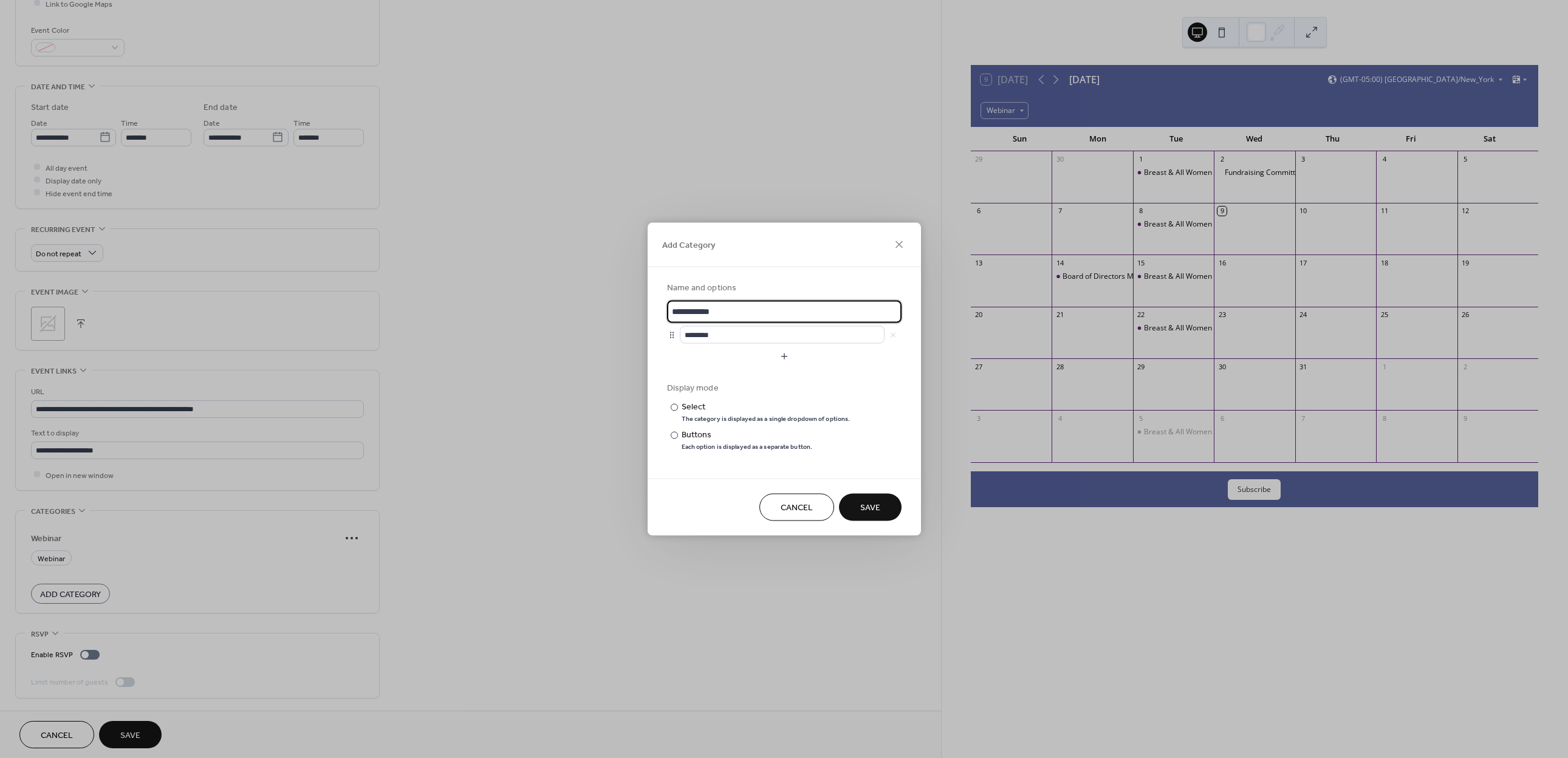 click on "**********" at bounding box center [784, 366] 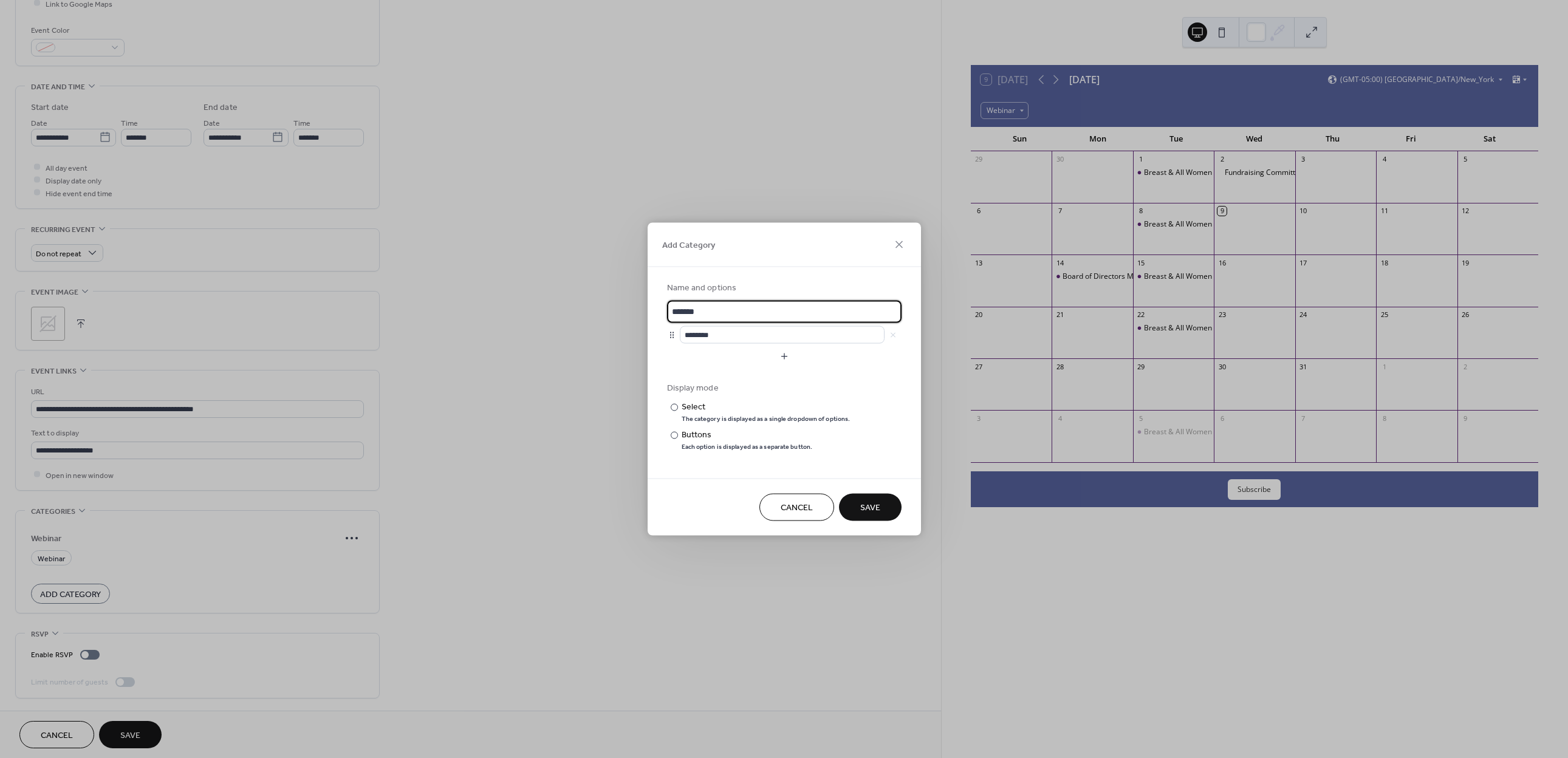 type on "*******" 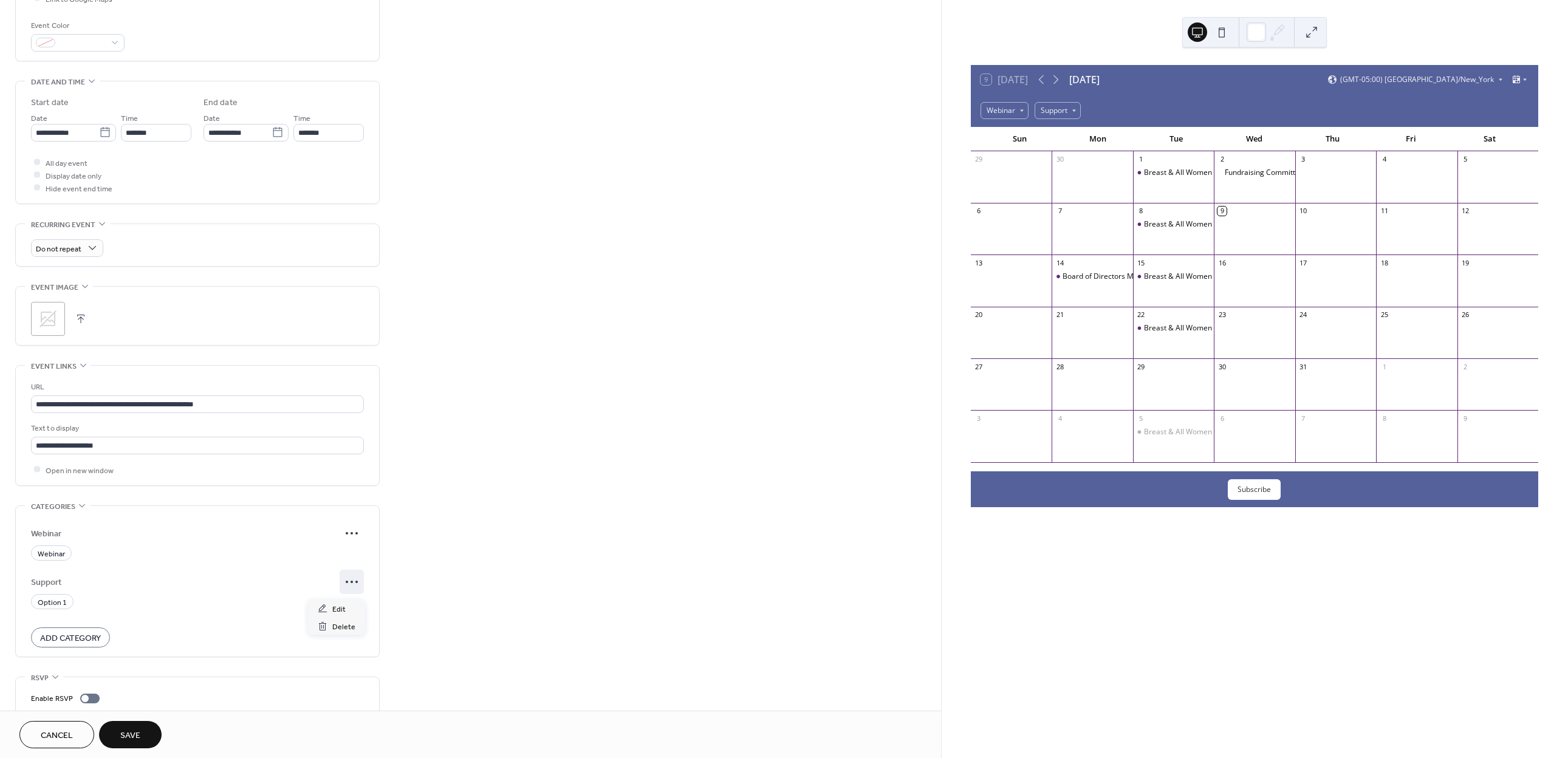 click 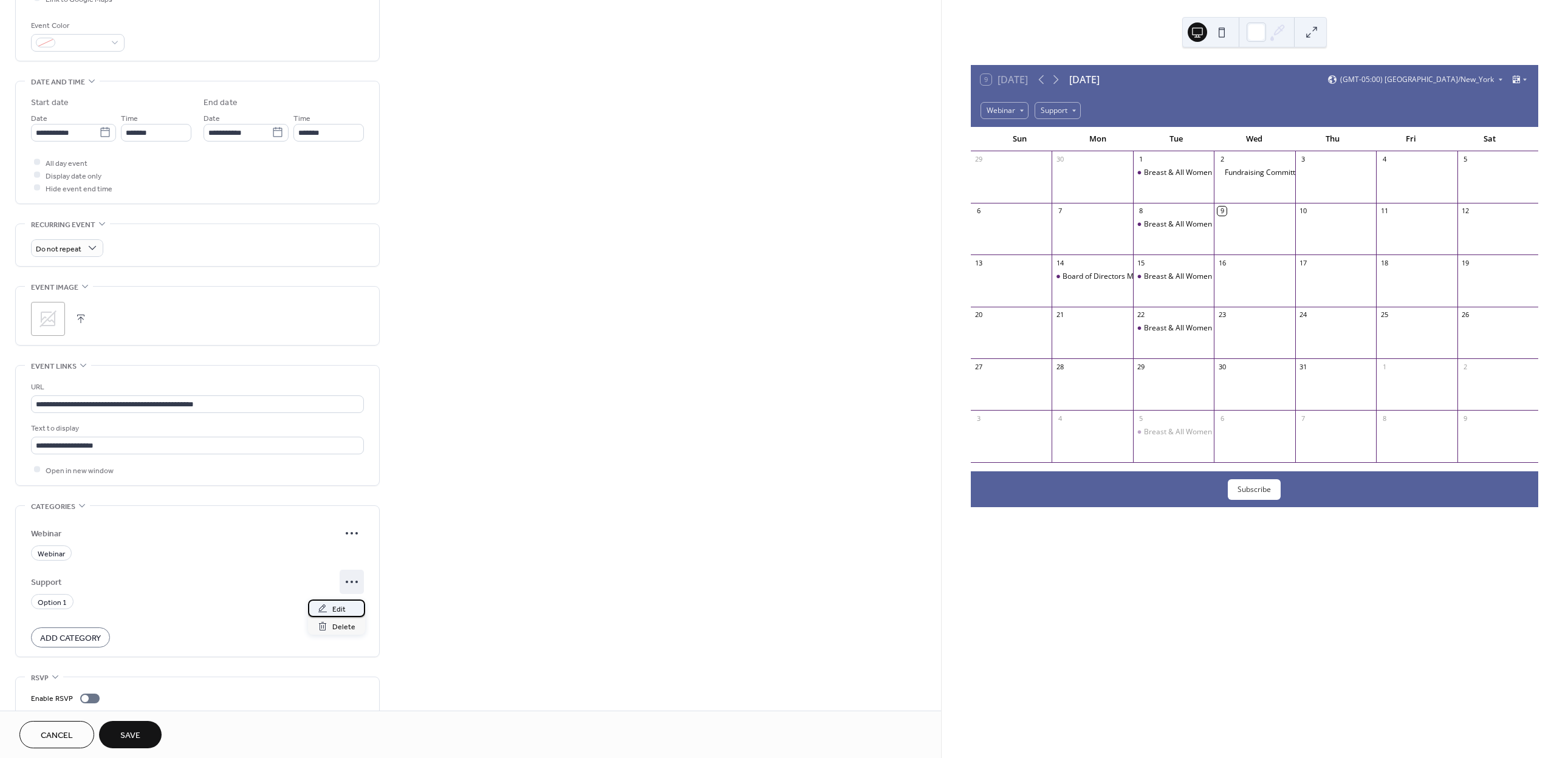 click on "Edit" at bounding box center [339, 609] 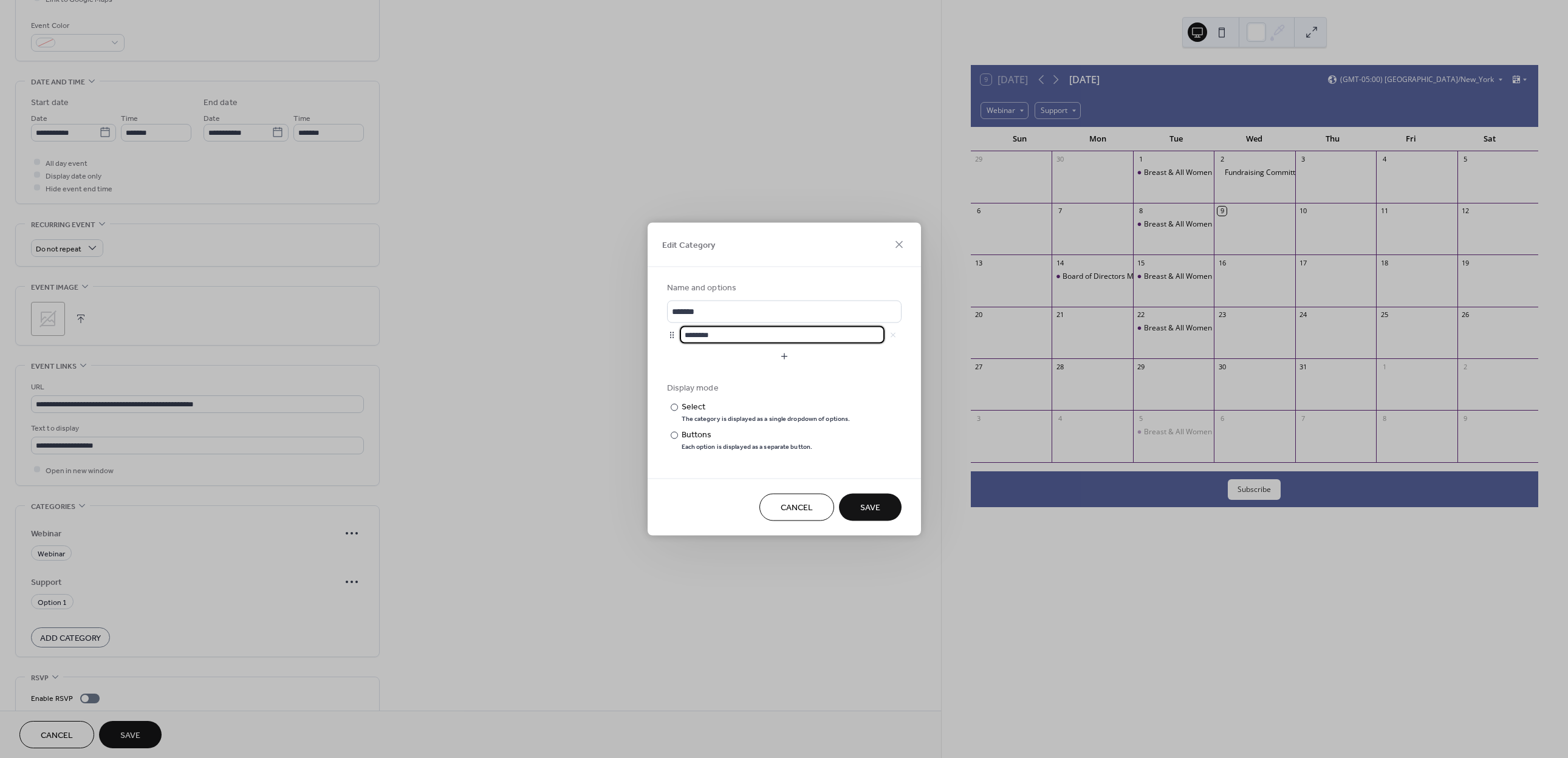 drag, startPoint x: 733, startPoint y: 330, endPoint x: 671, endPoint y: 343, distance: 63.34824 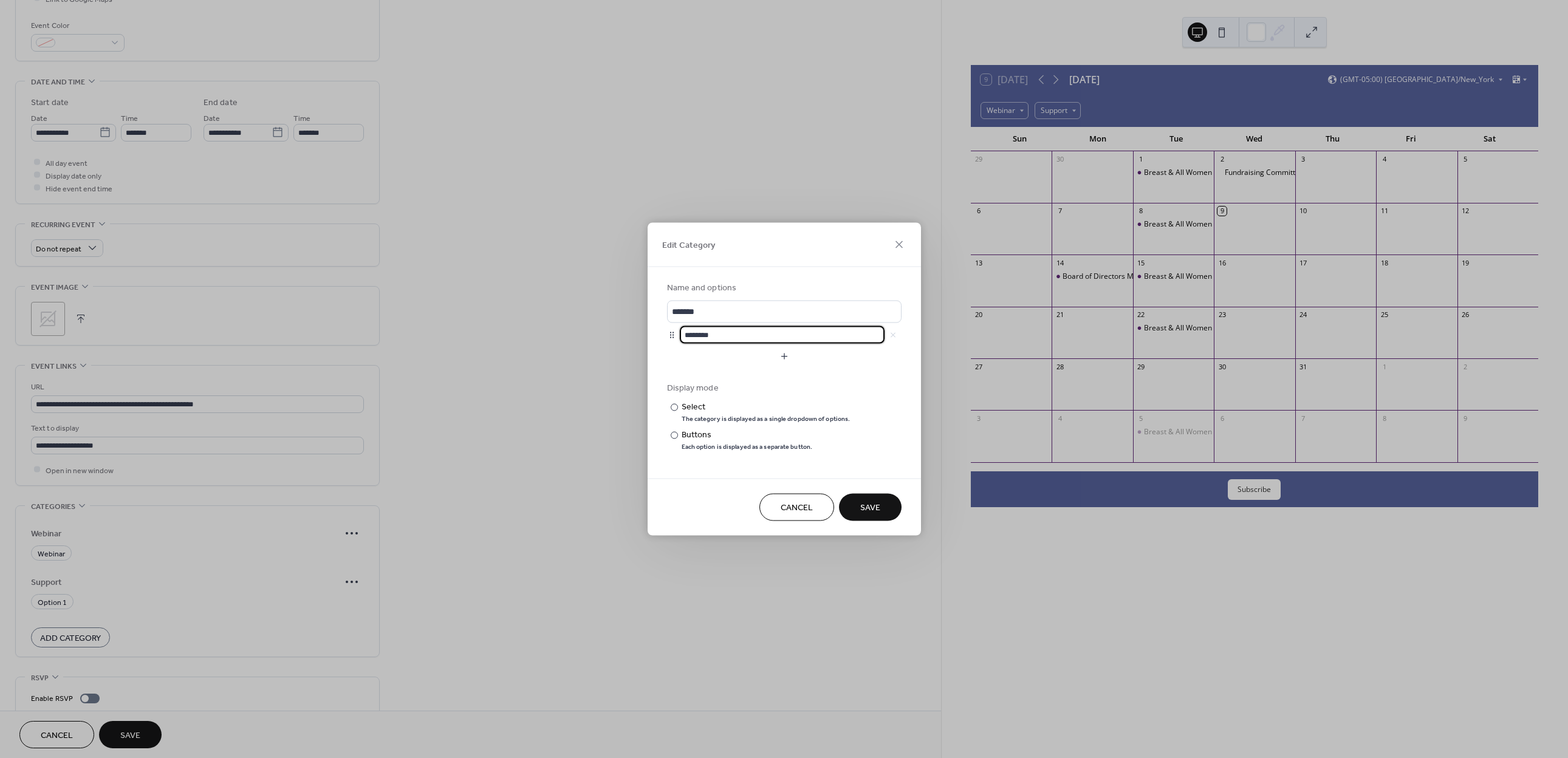 click on "********" at bounding box center (784, 335) 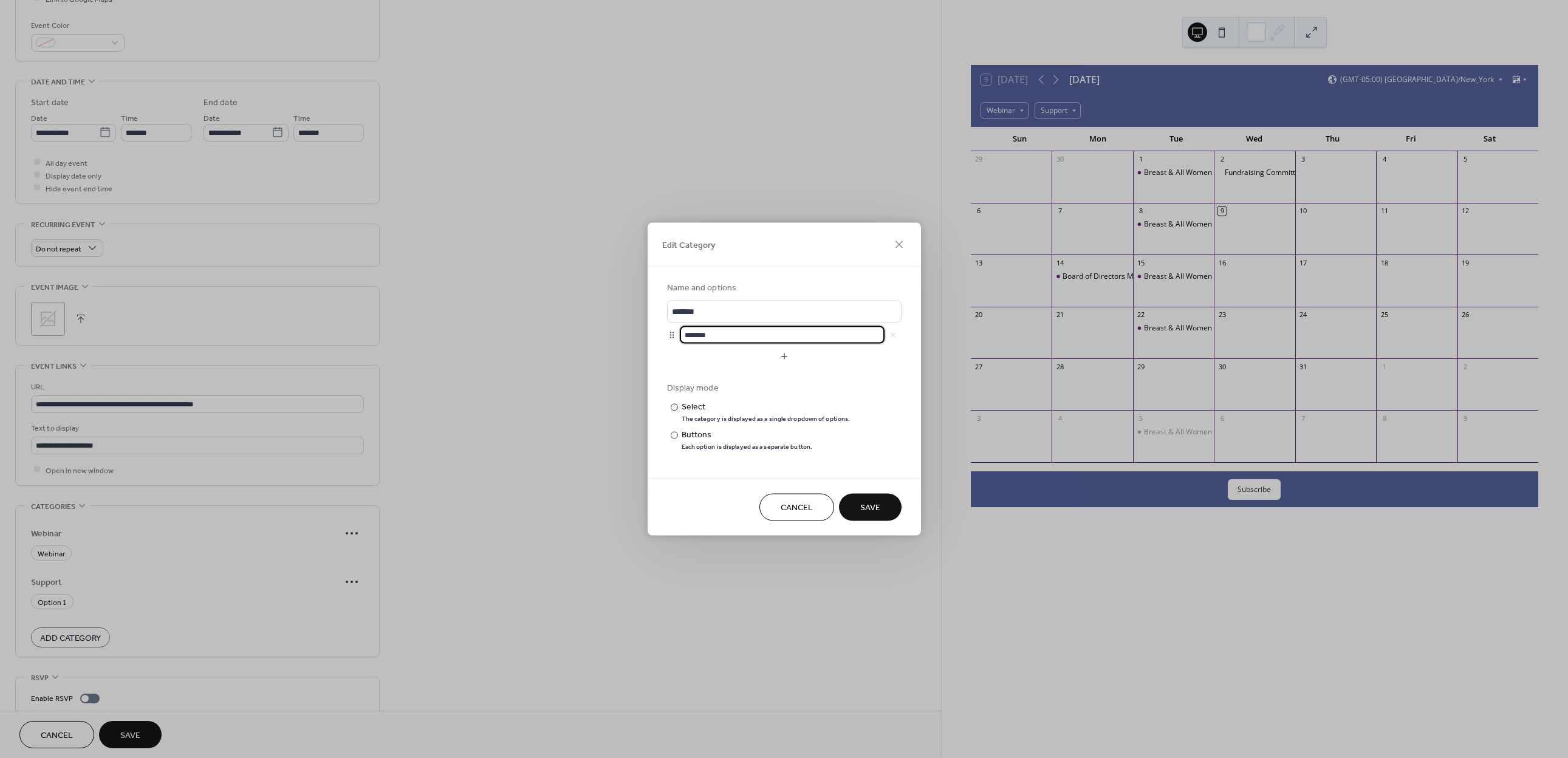 type on "*******" 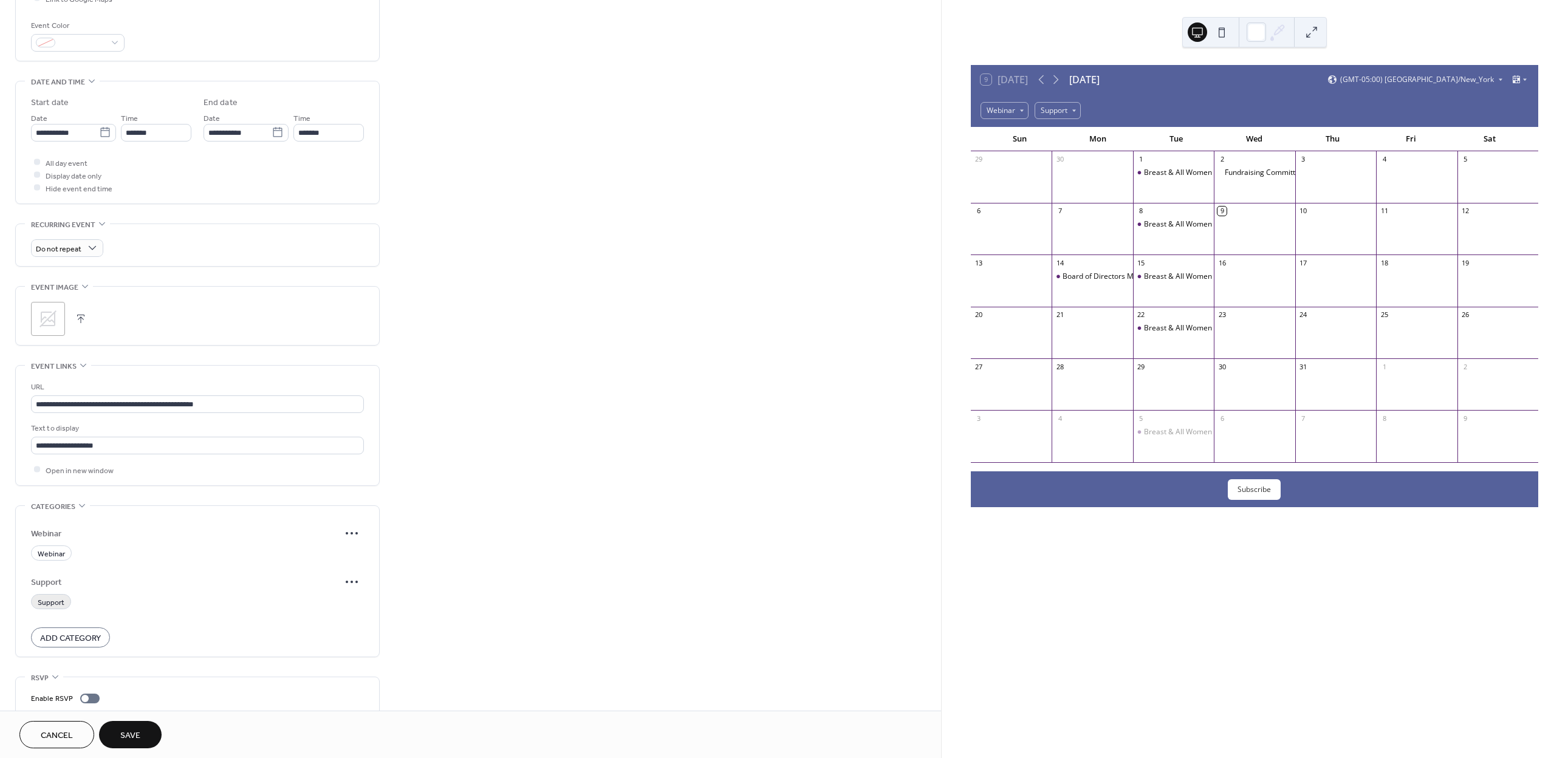 click on "Support" at bounding box center (51, 602) 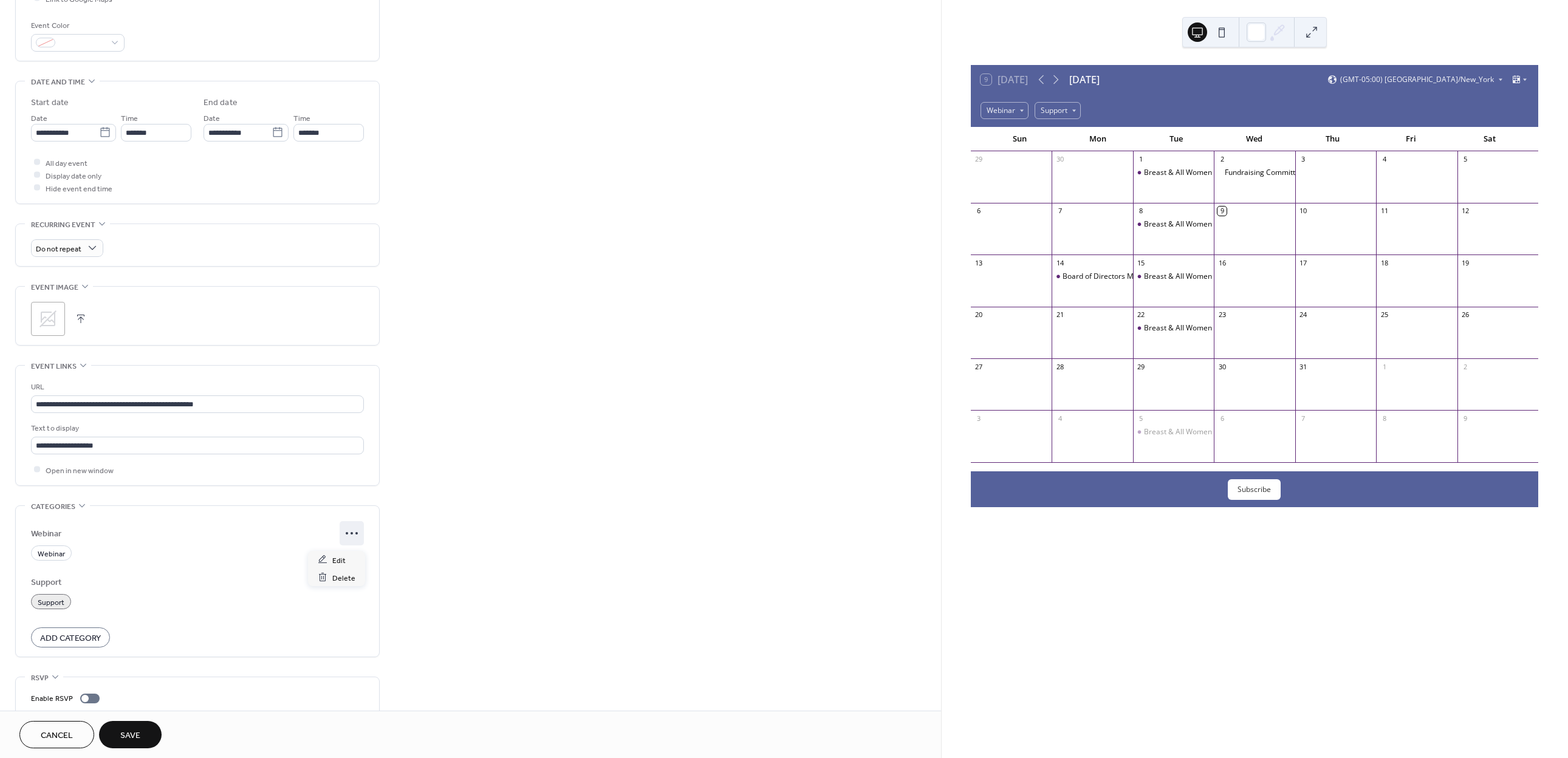 click 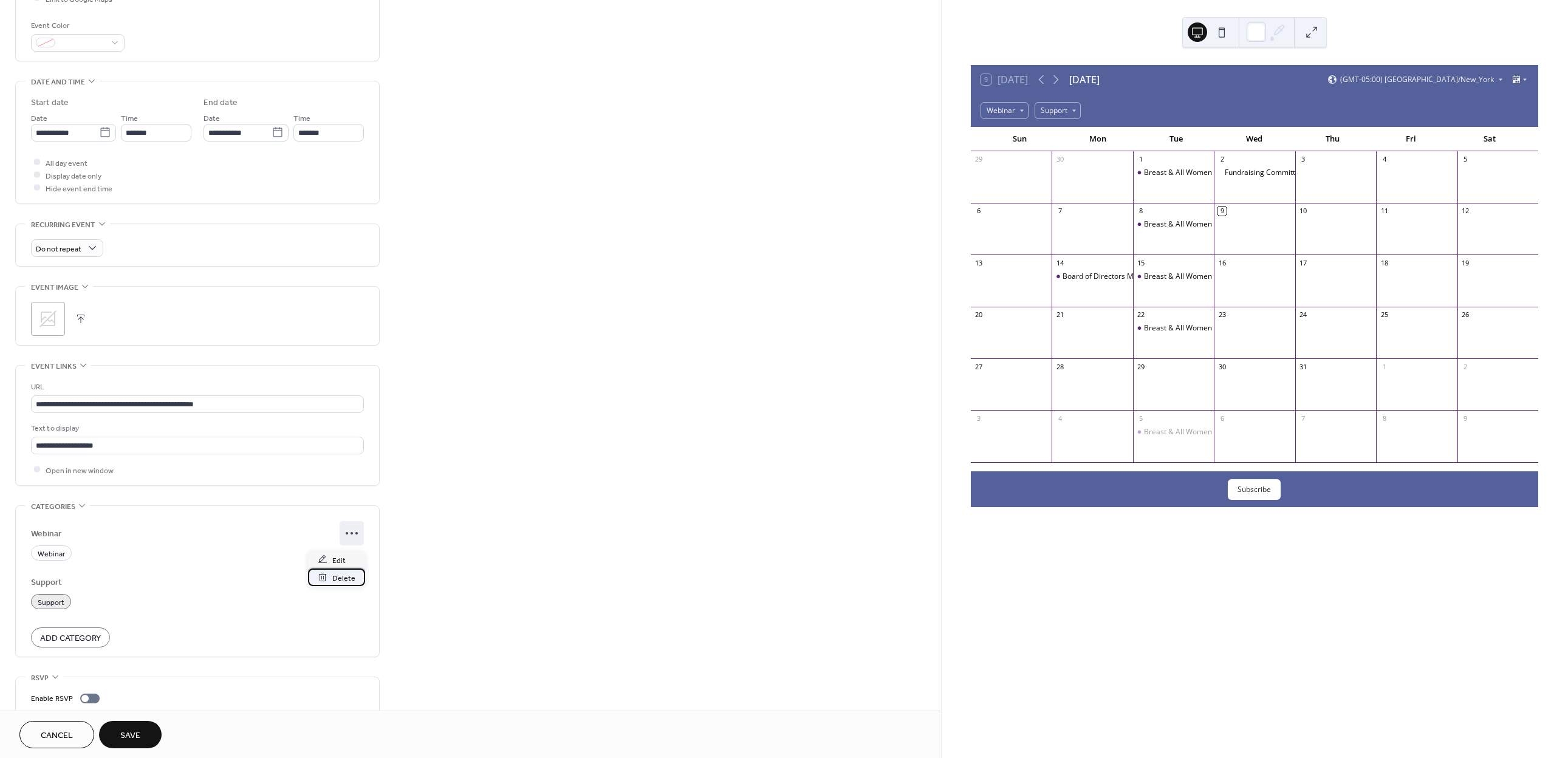 click on "Delete" at bounding box center (344, 578) 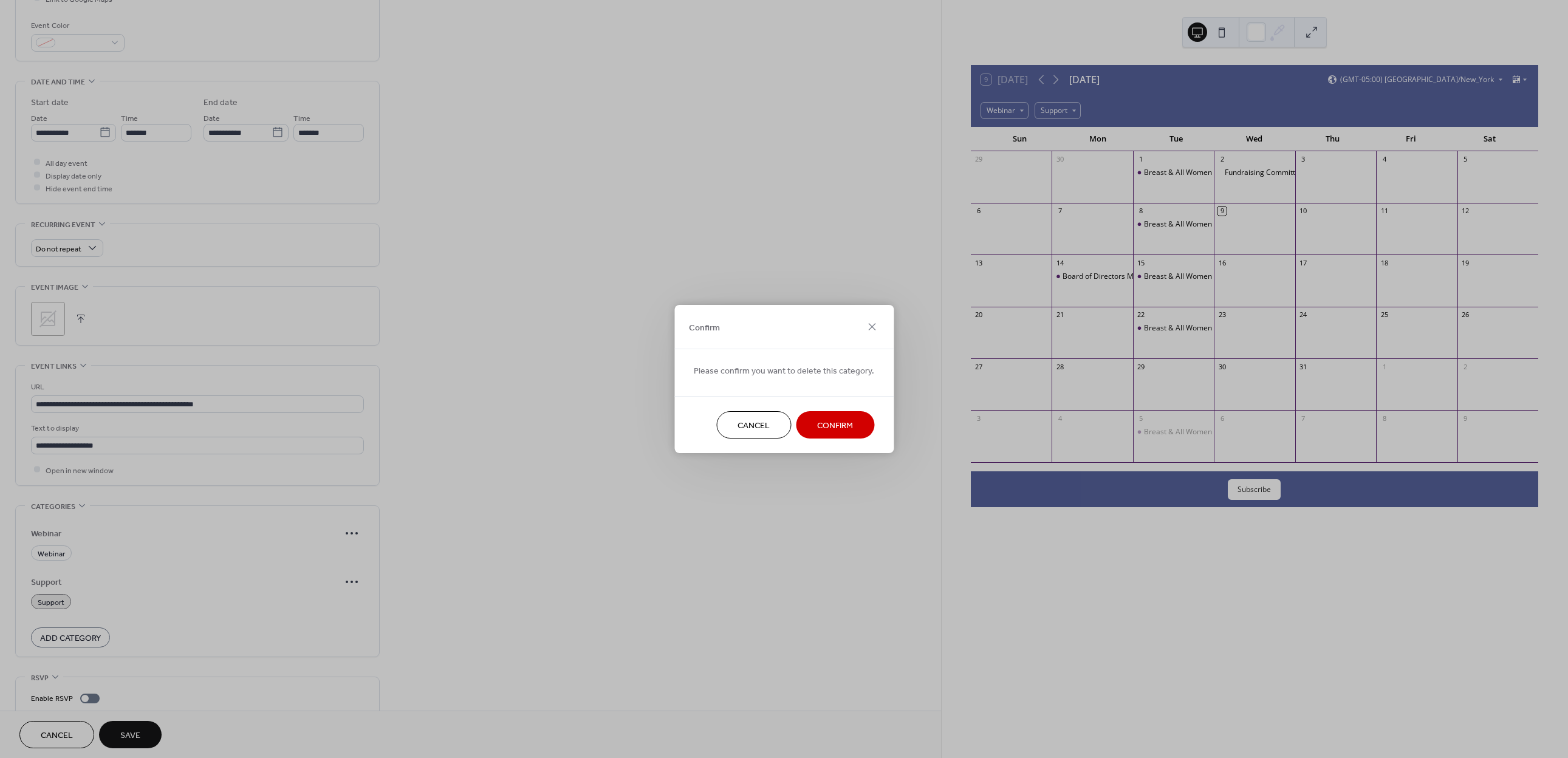 click on "Confirm" at bounding box center (835, 426) 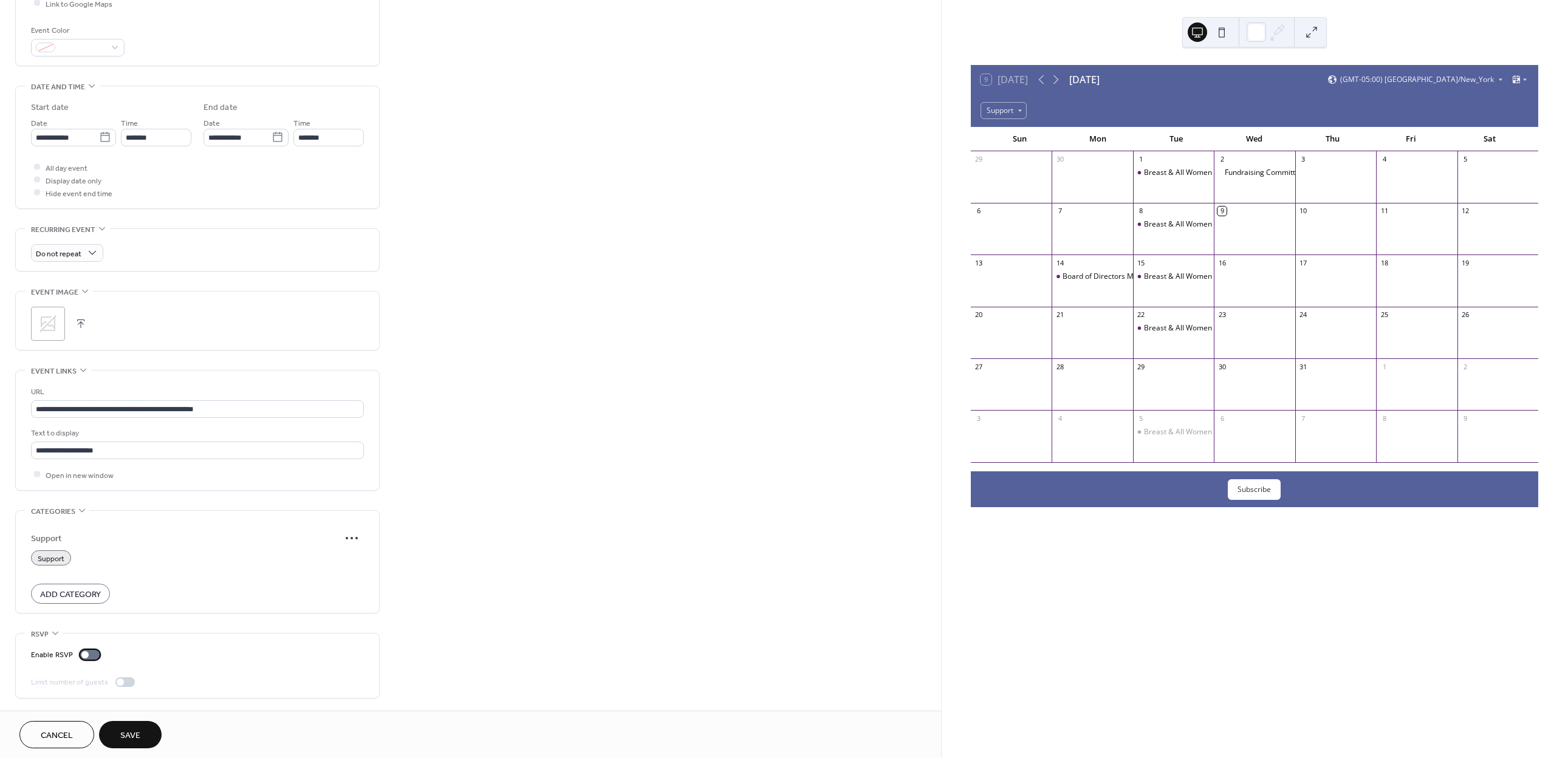 click at bounding box center [90, 655] 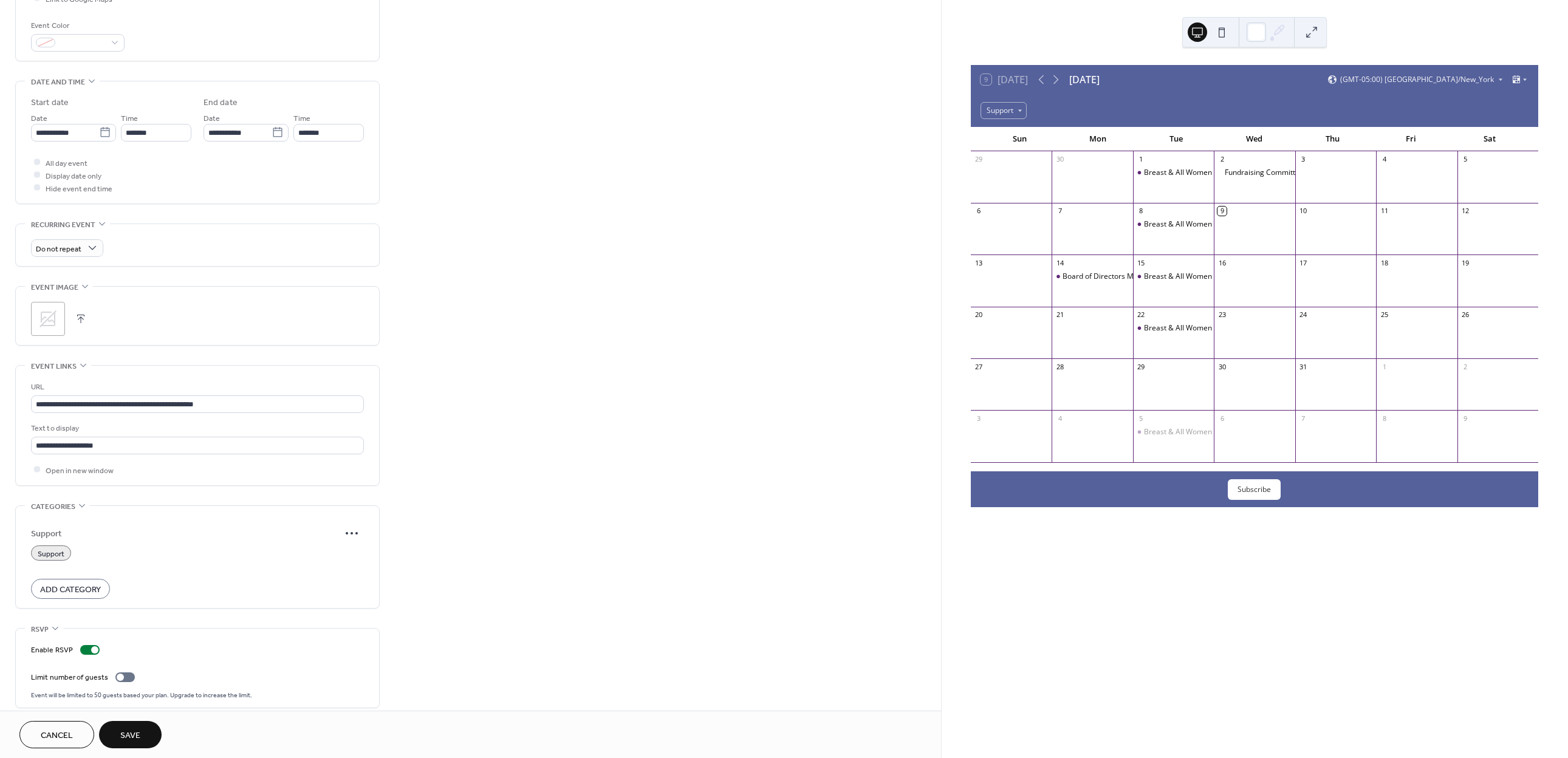 click 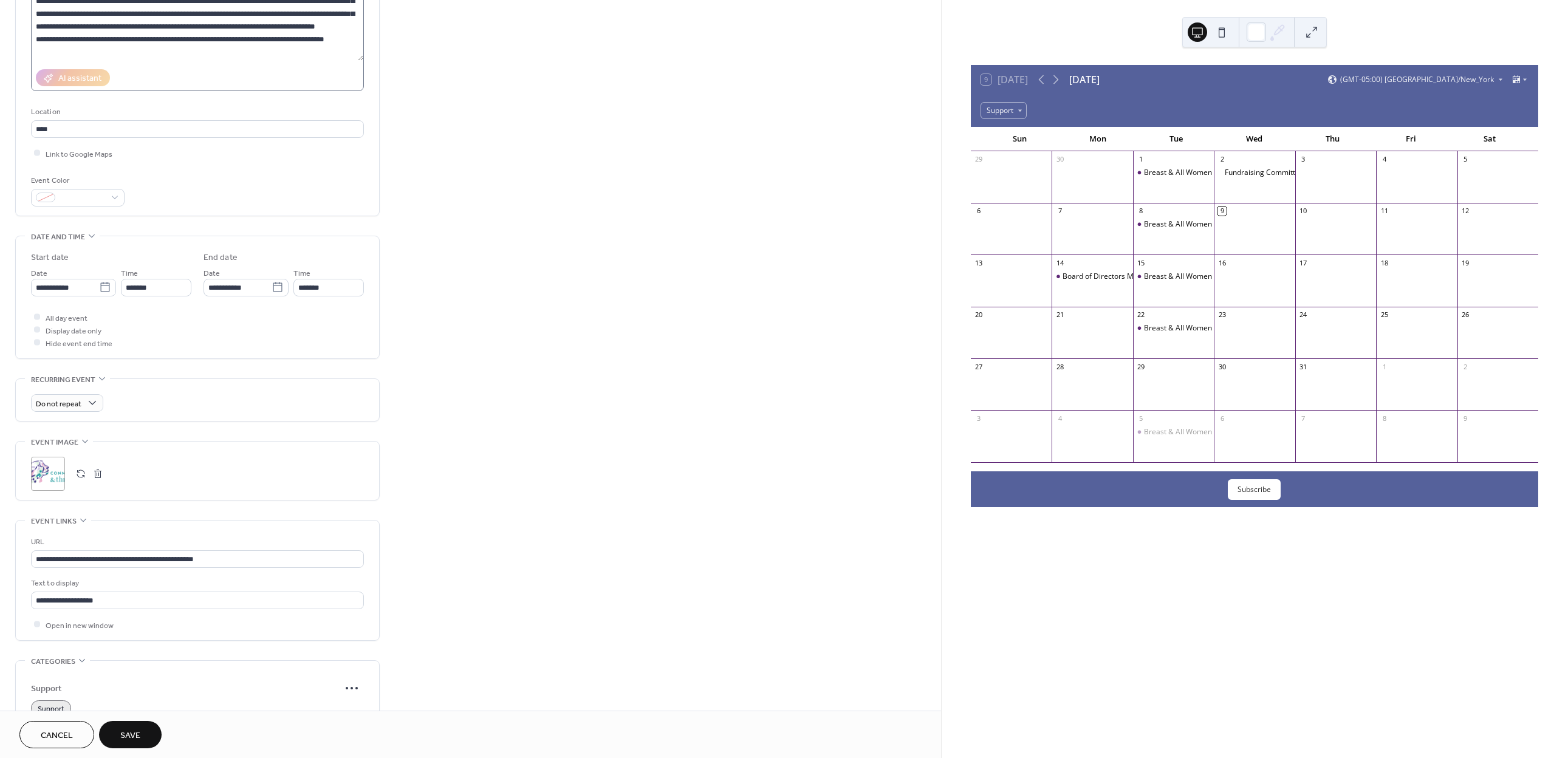 scroll, scrollTop: 132, scrollLeft: 0, axis: vertical 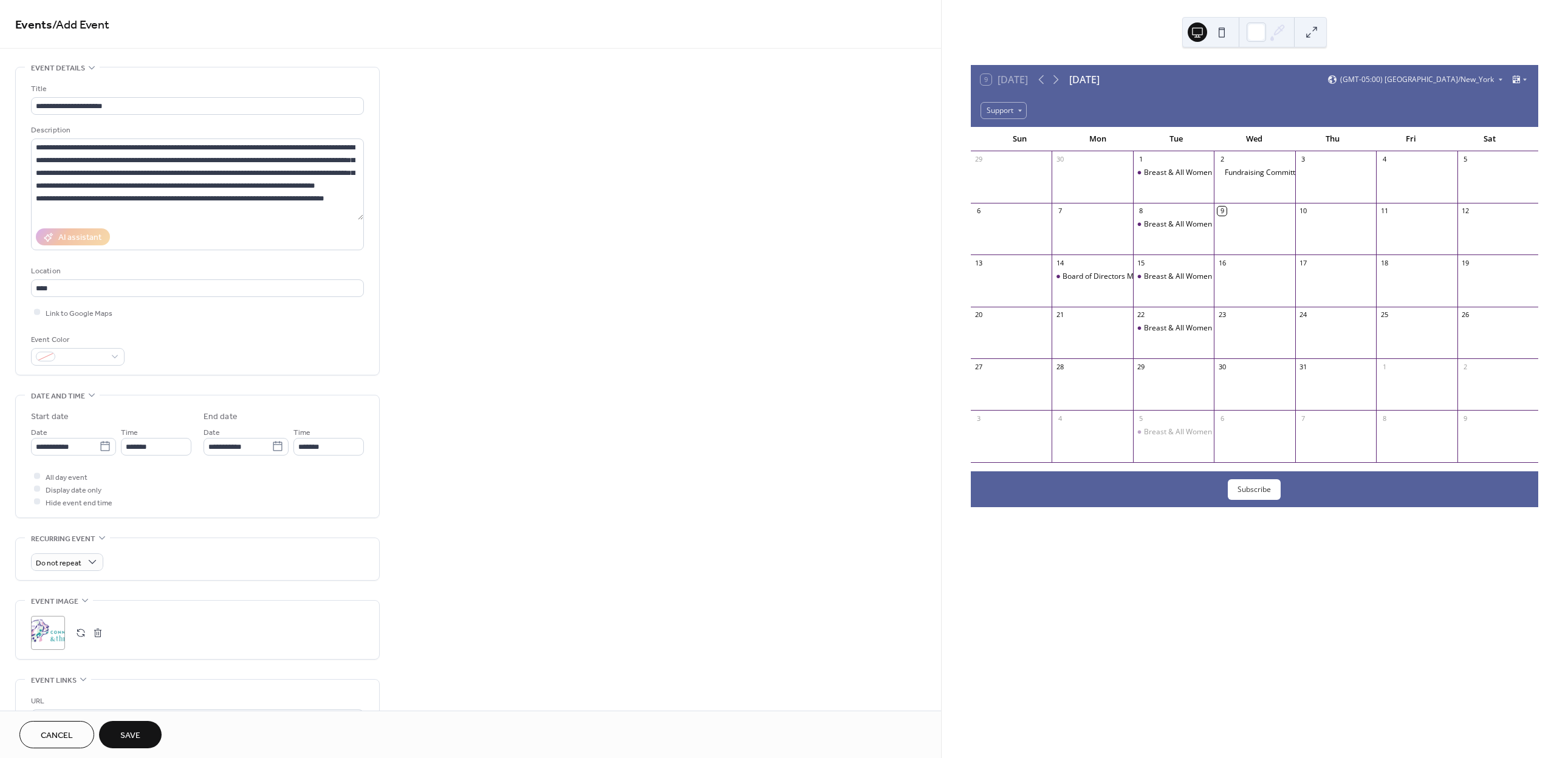 click on "Save" at bounding box center [130, 736] 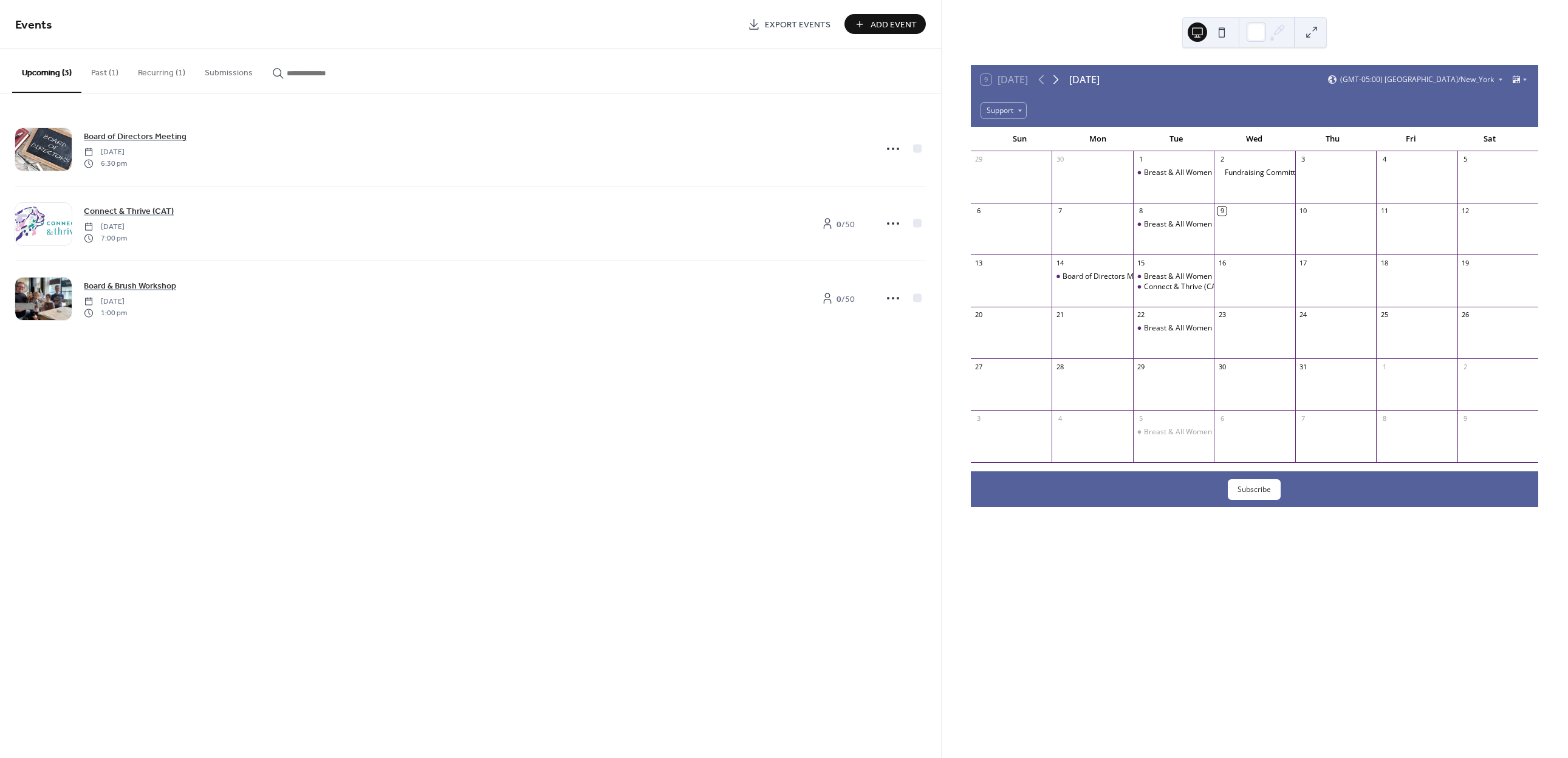 click 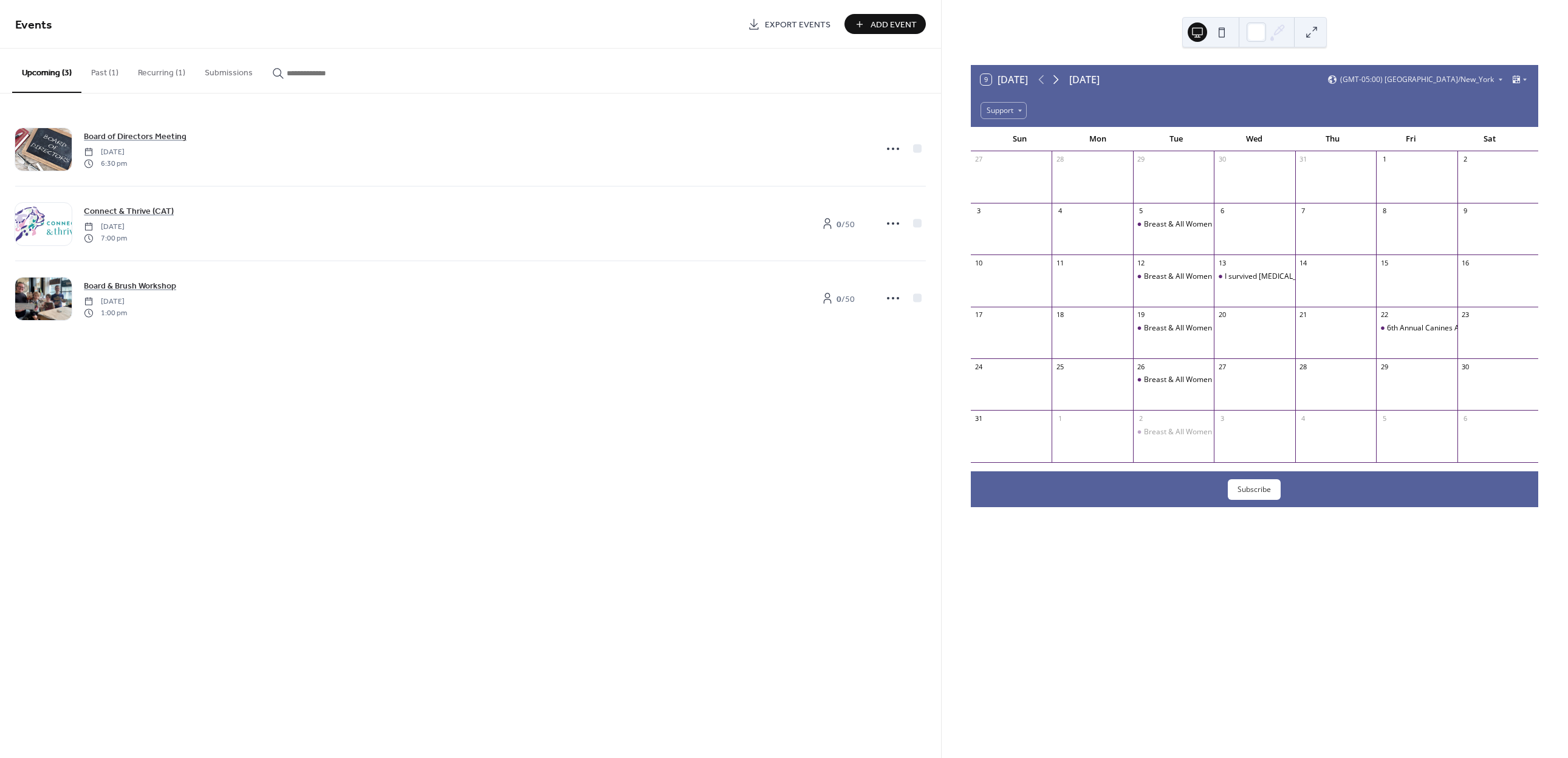 click 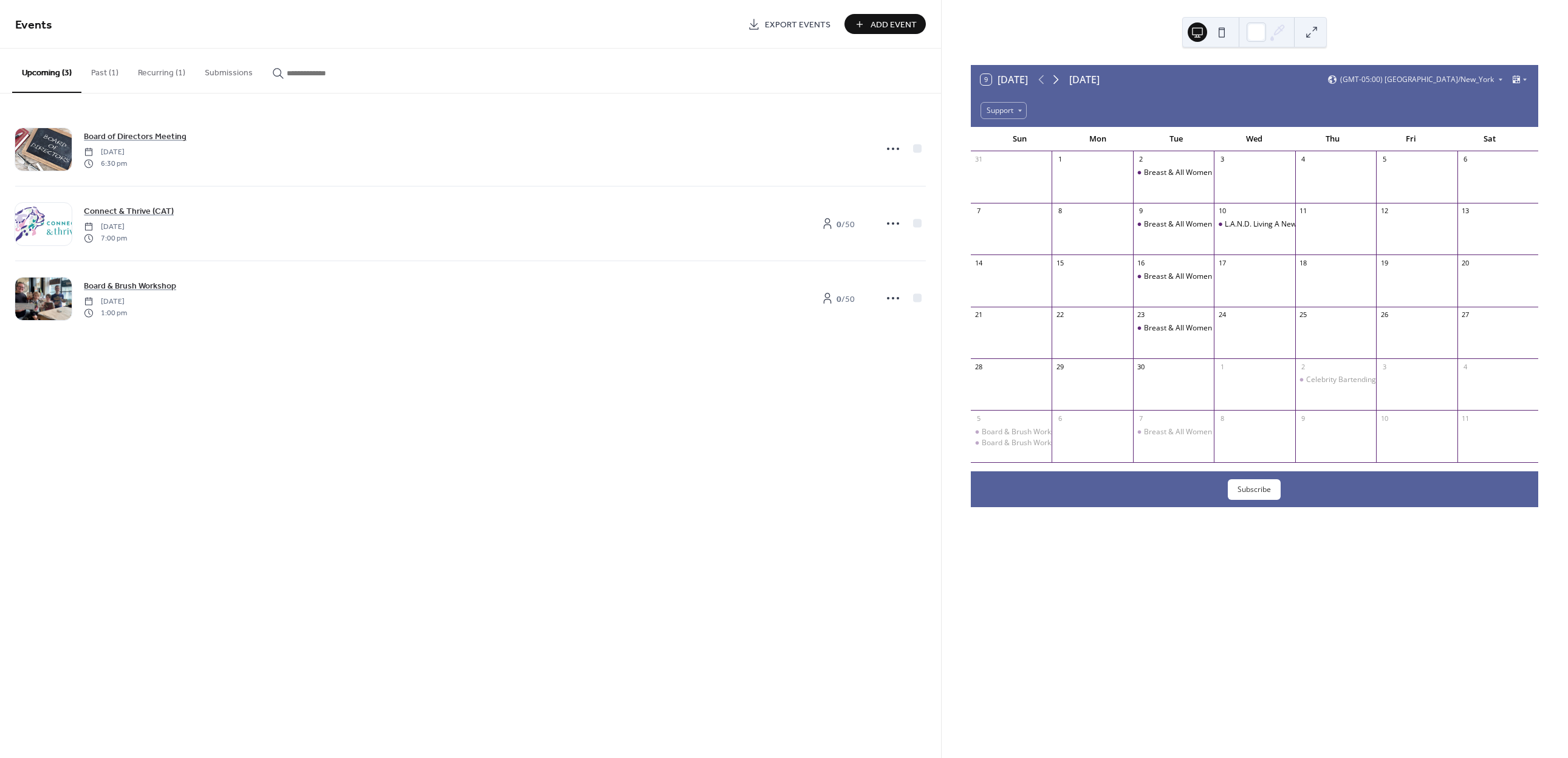 click 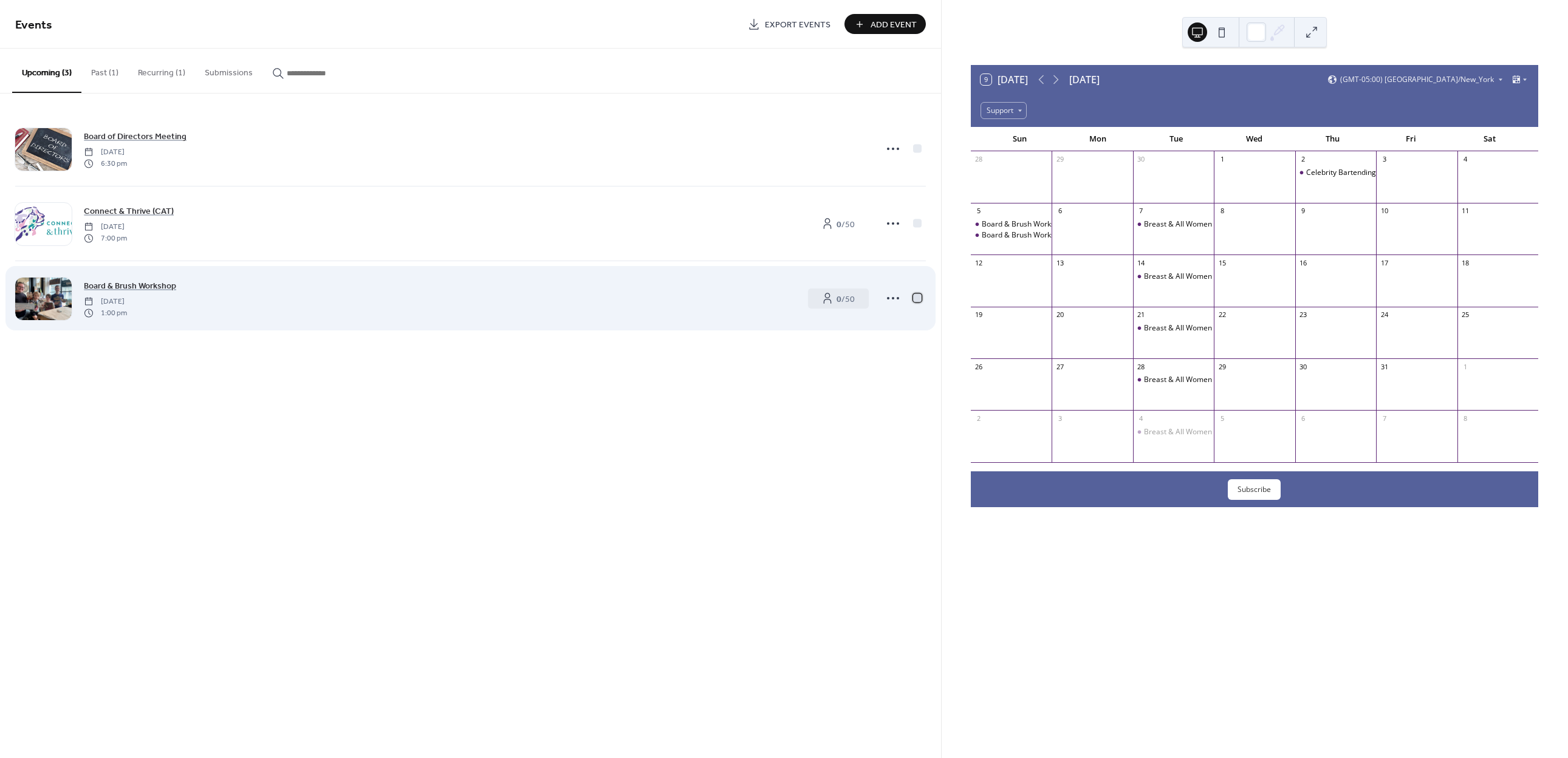 click at bounding box center [917, 298] 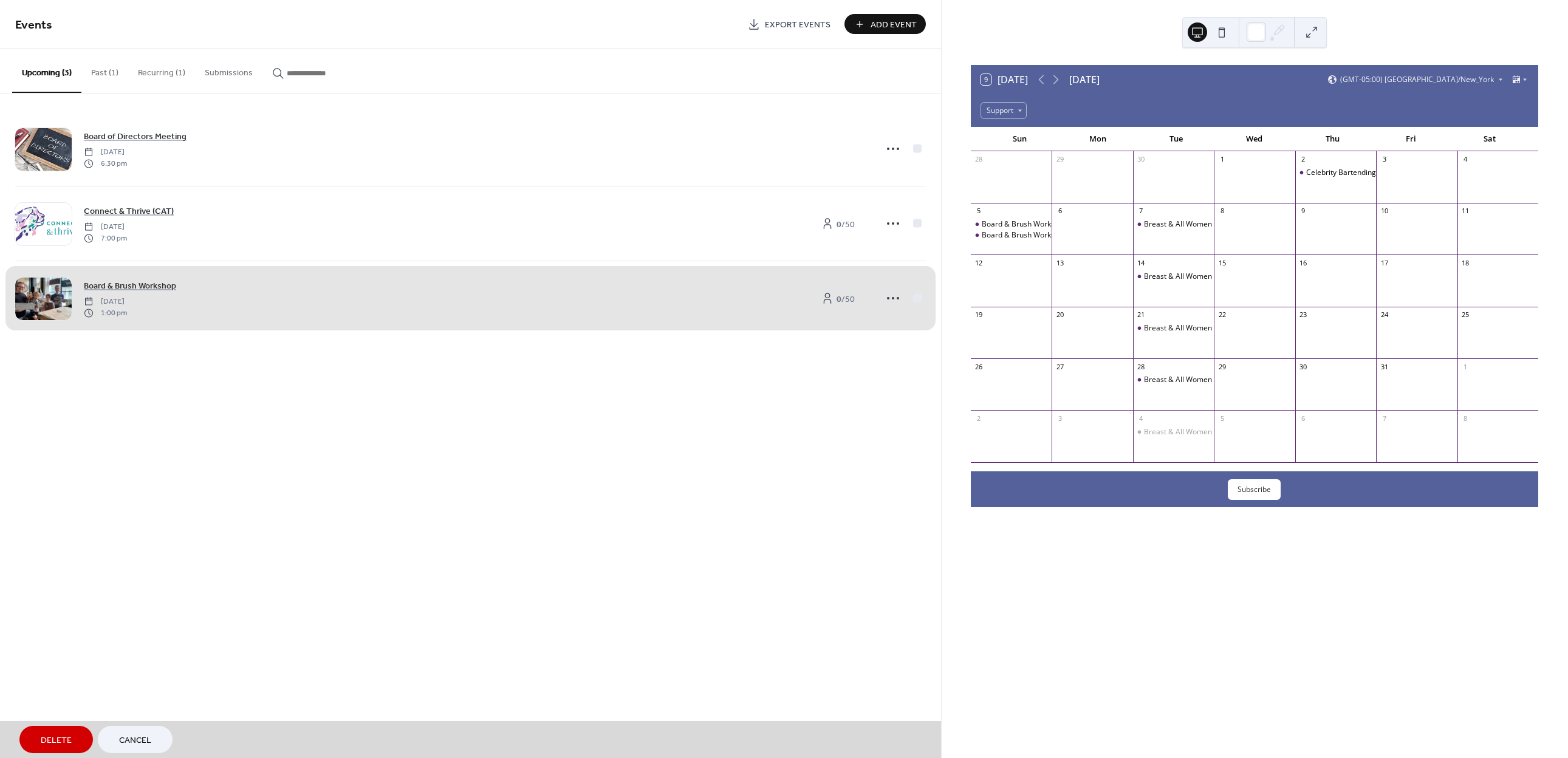 click on "Delete" at bounding box center (56, 740) 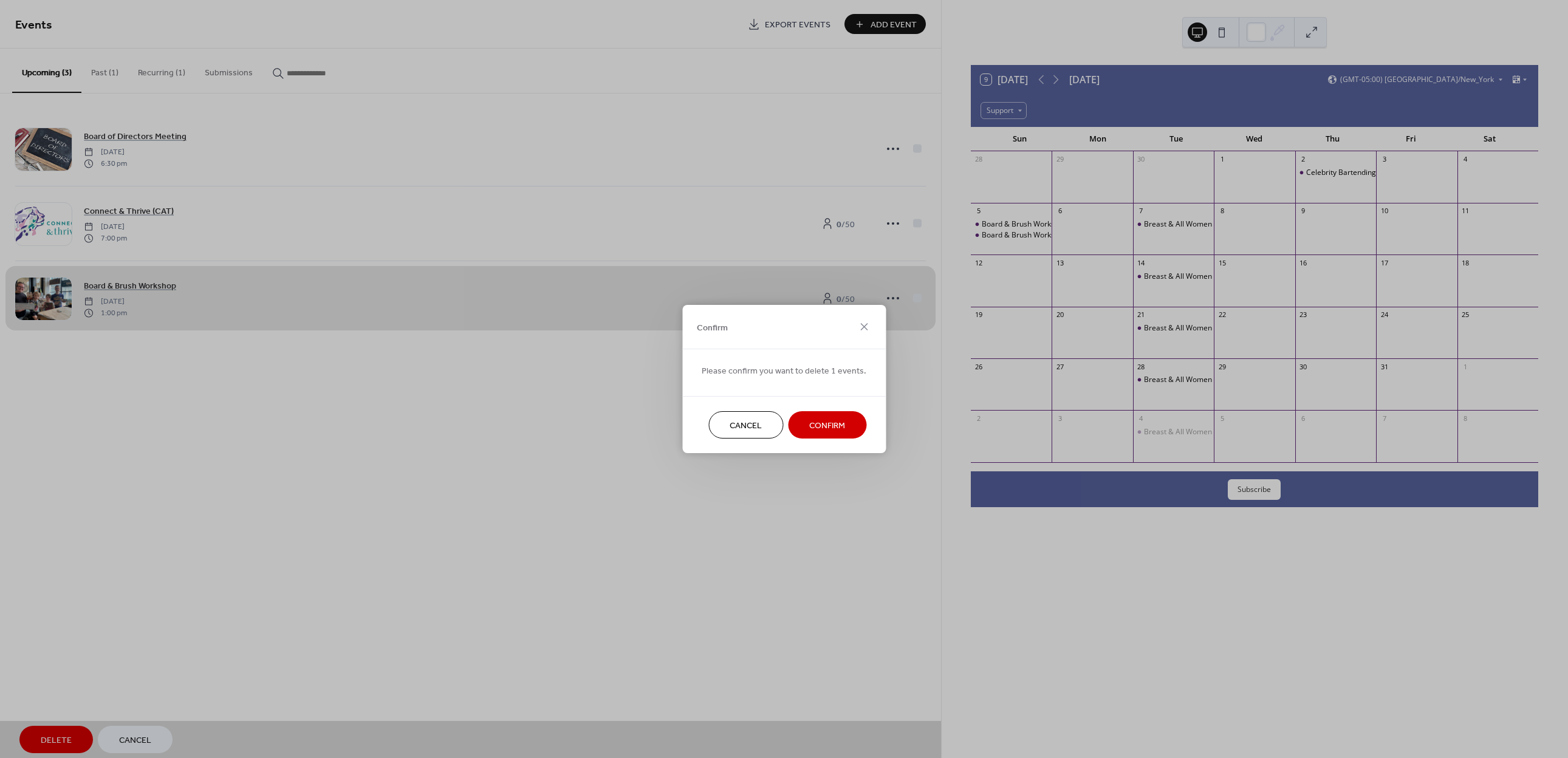 click on "Confirm" at bounding box center (827, 426) 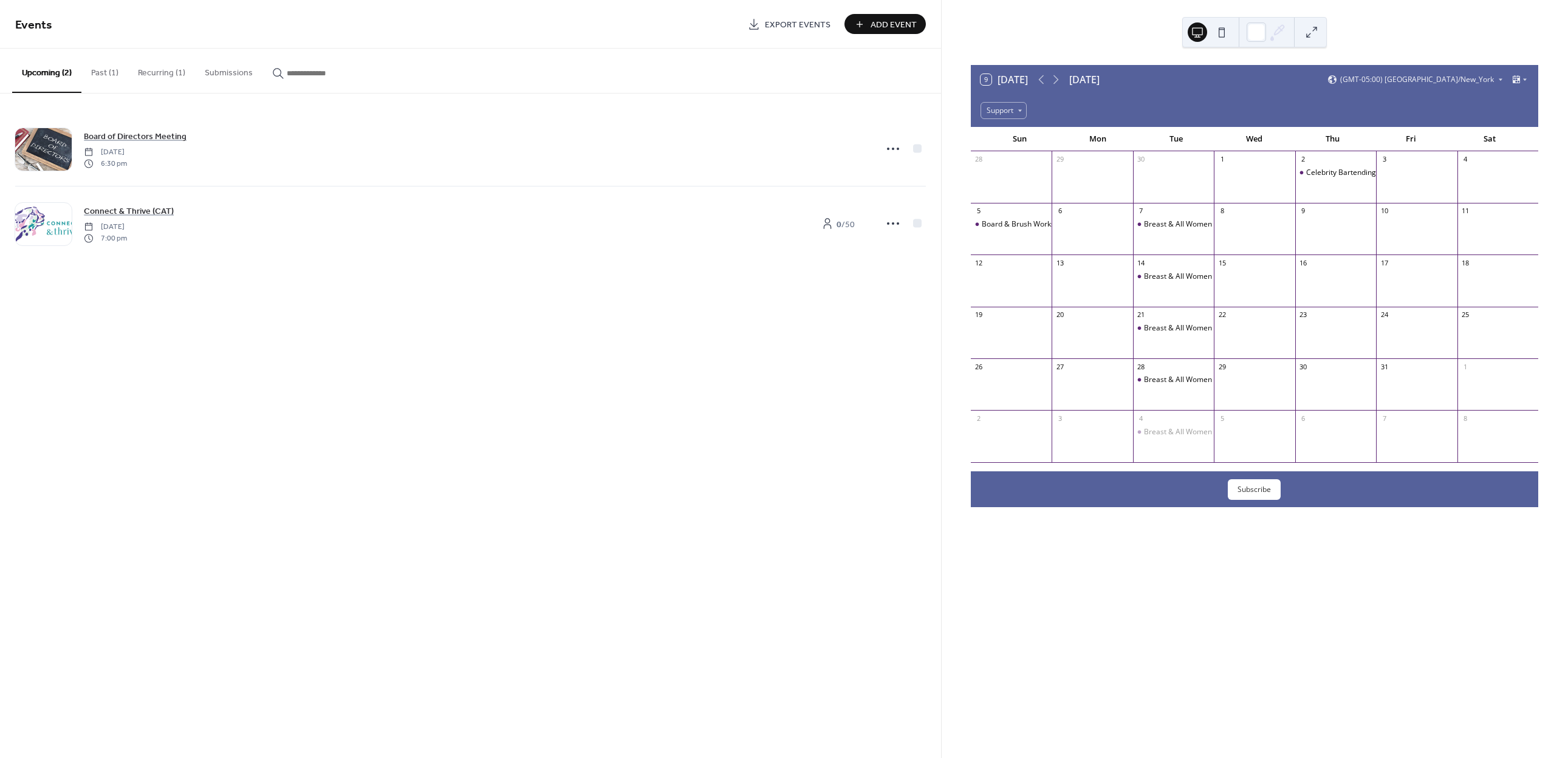 click on "Events Export Events Add Event Upcoming  (2) Past  (1) Recurring  (1) Submissions  Board of Directors Meeting [DATE] 6:30 pm Connect & Thrive (CAT) [DATE] 7:00 pm 0  /  50 Cancel" at bounding box center [470, 379] 